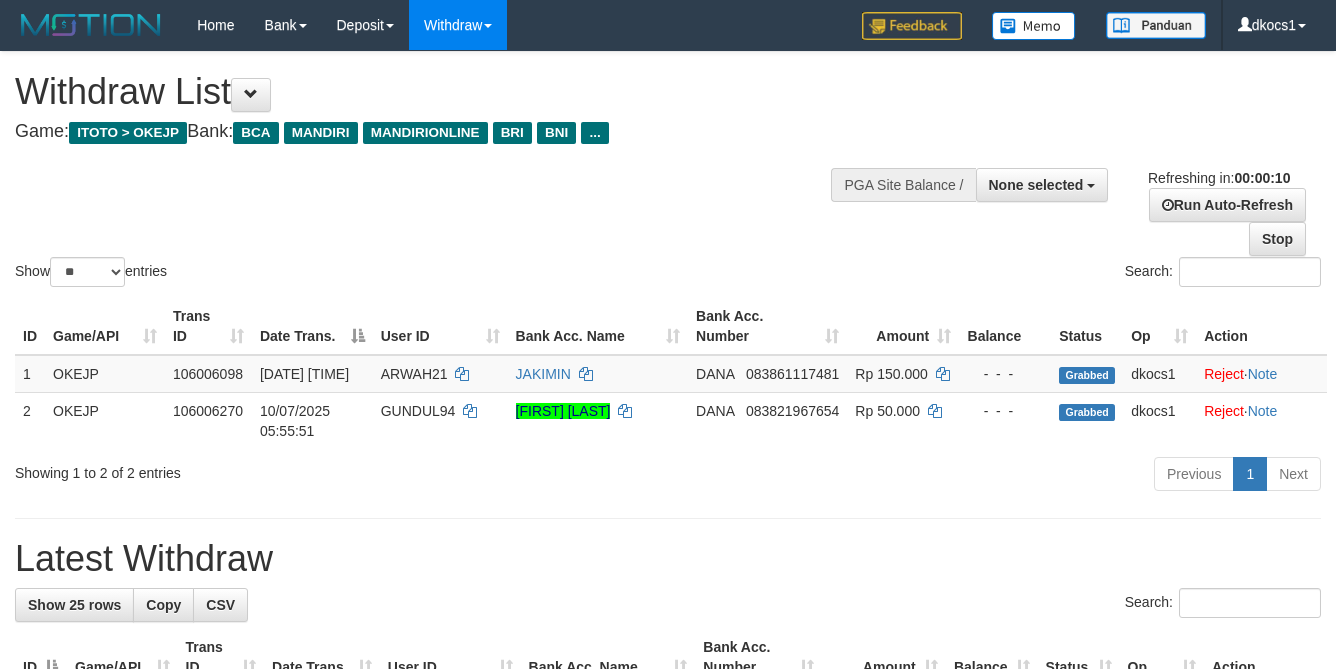 scroll, scrollTop: 0, scrollLeft: 0, axis: both 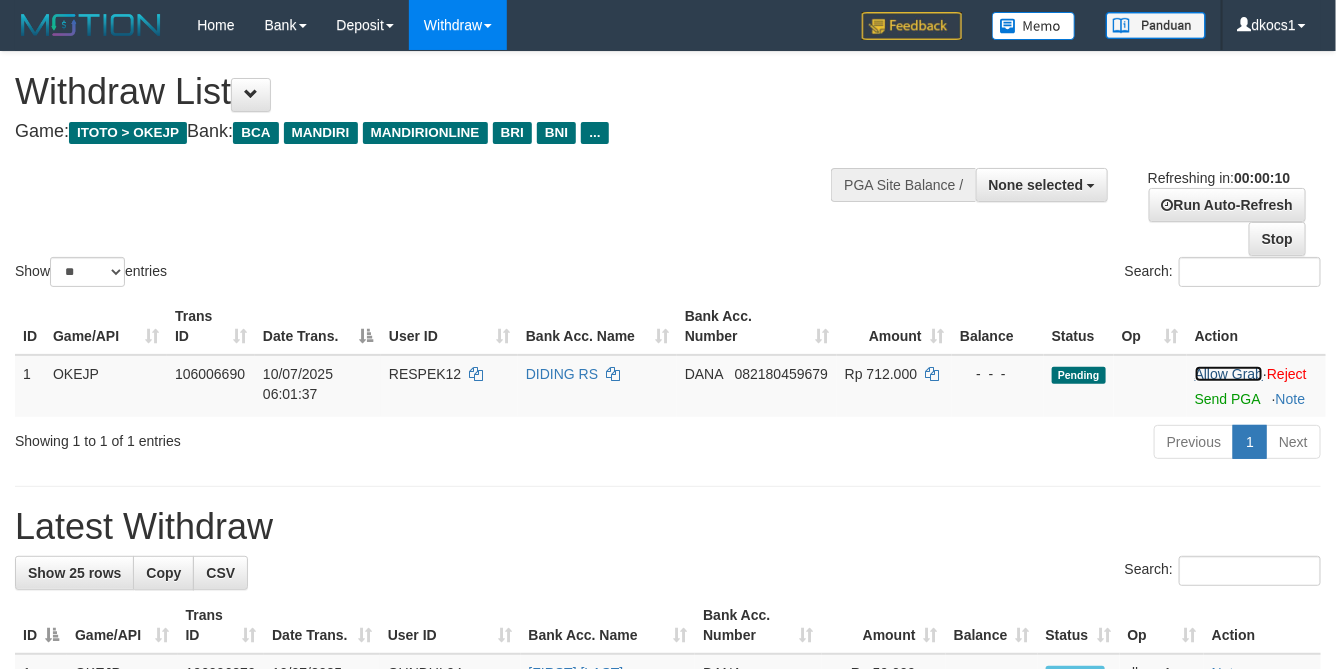 click on "Allow Grab" at bounding box center [1229, 374] 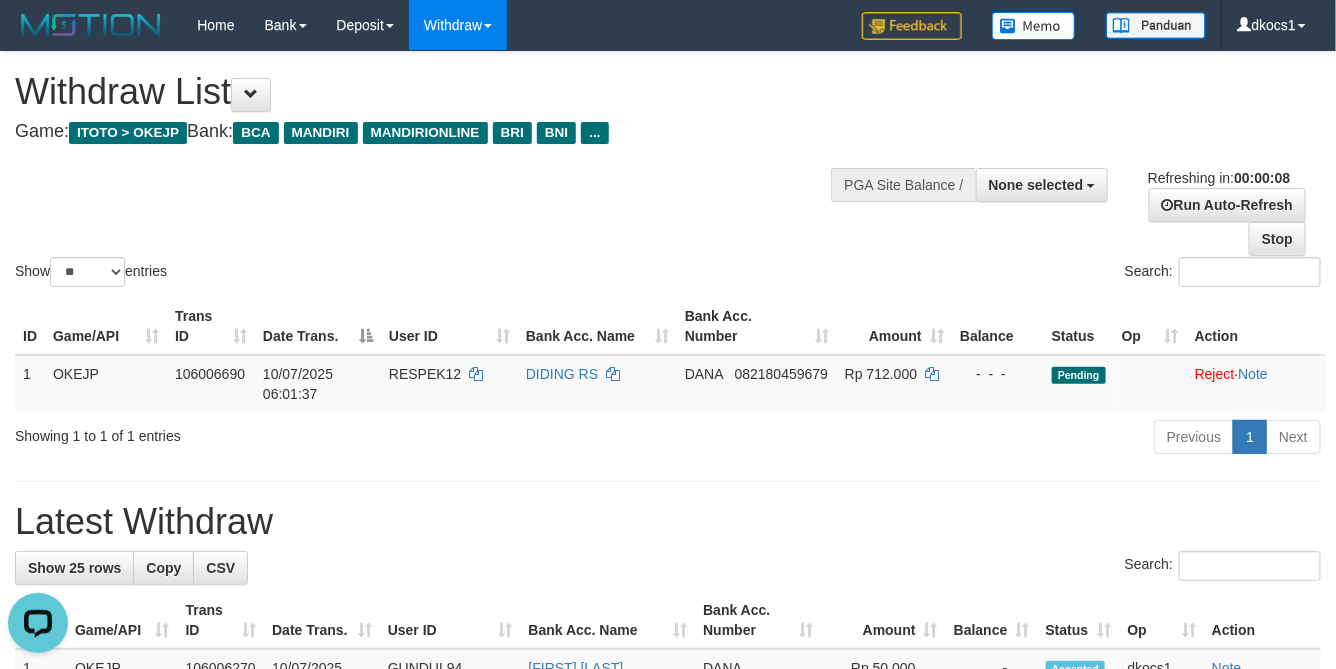 scroll, scrollTop: 0, scrollLeft: 0, axis: both 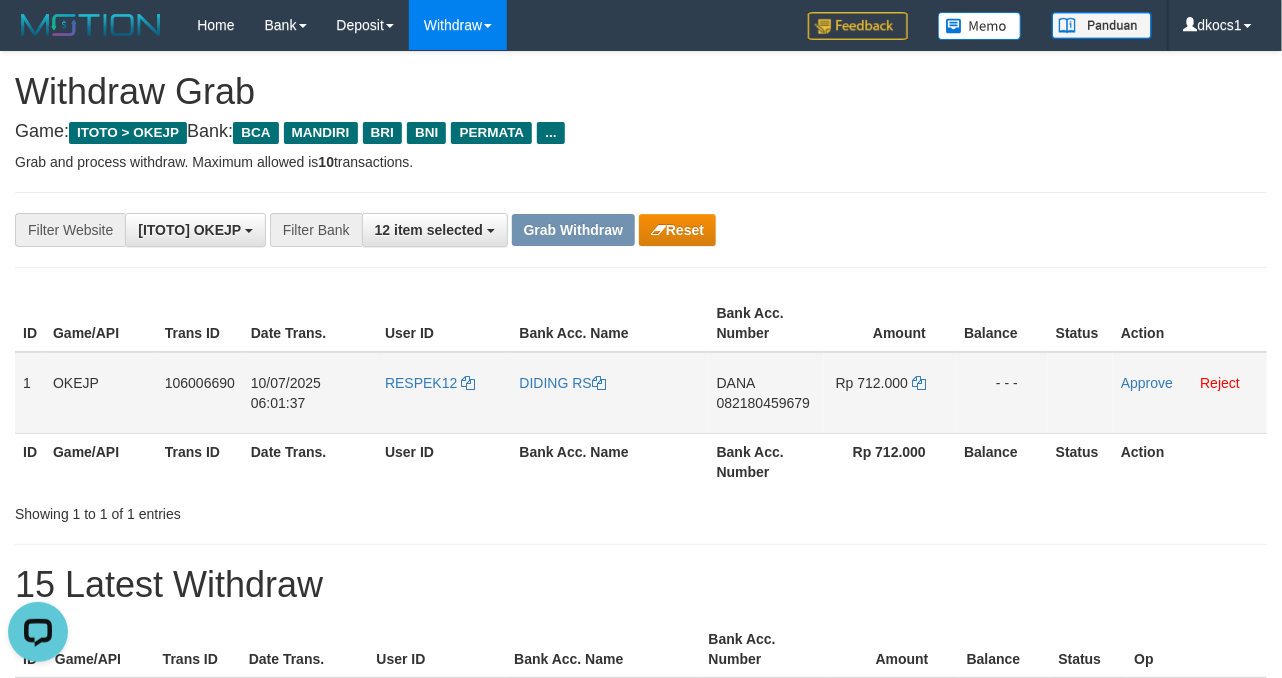 click on "[FIRST]
[PHONE]" at bounding box center [766, 393] 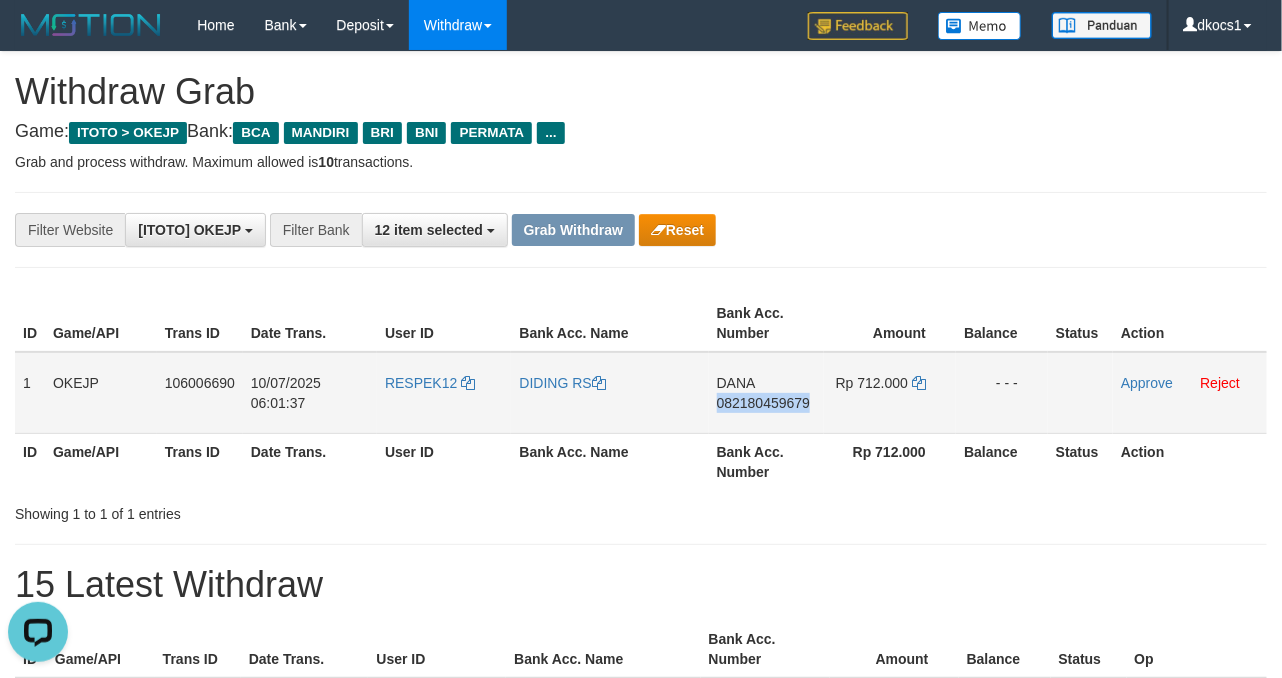 click on "[FIRST]
[PHONE]" at bounding box center [766, 393] 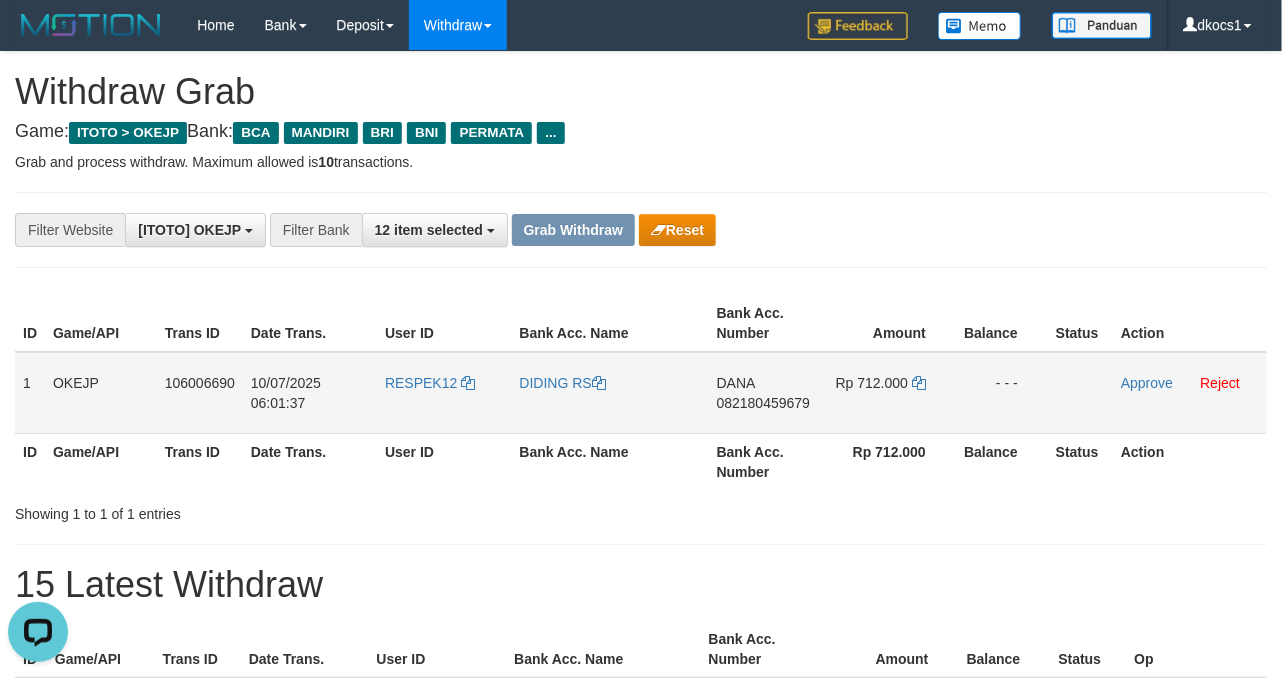click on "RESPEK12" at bounding box center (444, 393) 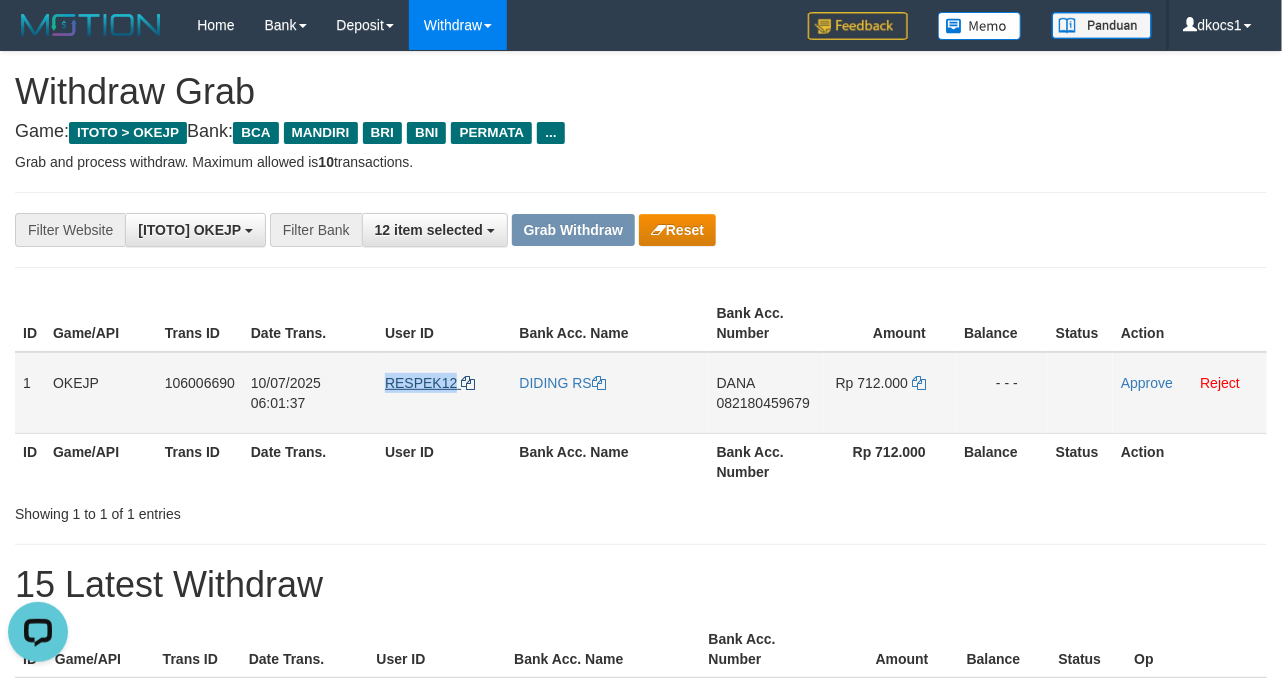 drag, startPoint x: 442, startPoint y: 396, endPoint x: 463, endPoint y: 378, distance: 27.658634 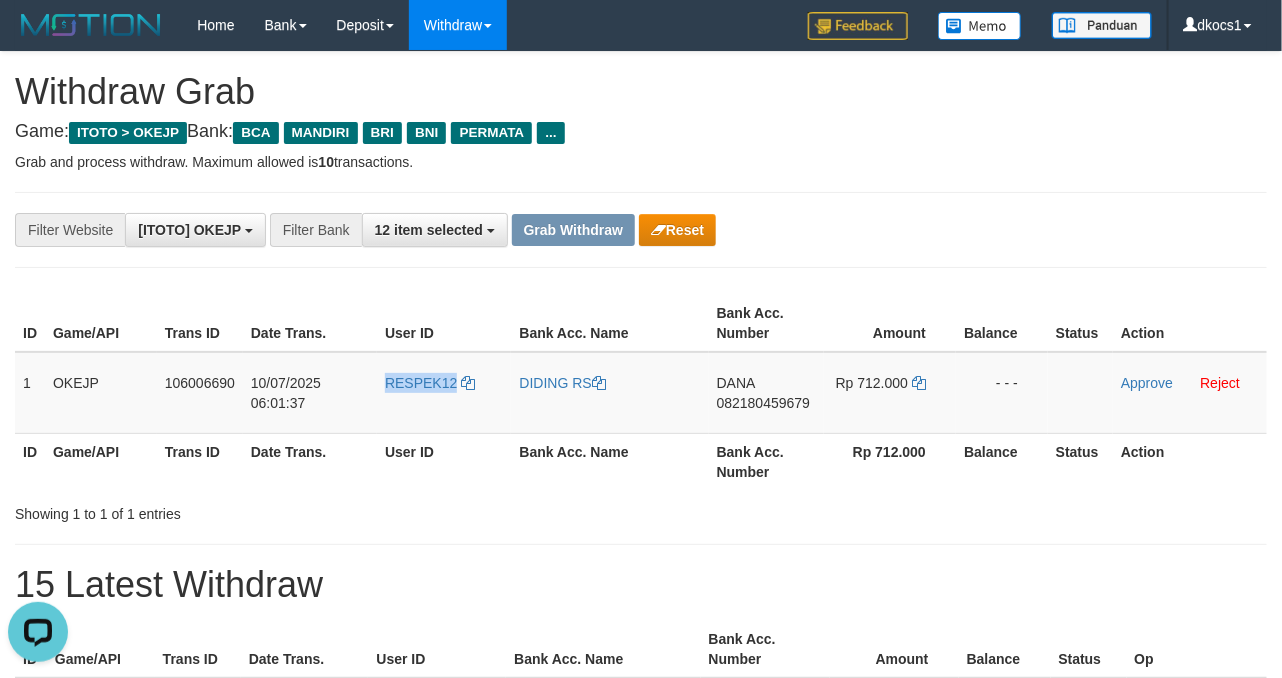 copy on "RESPEK12" 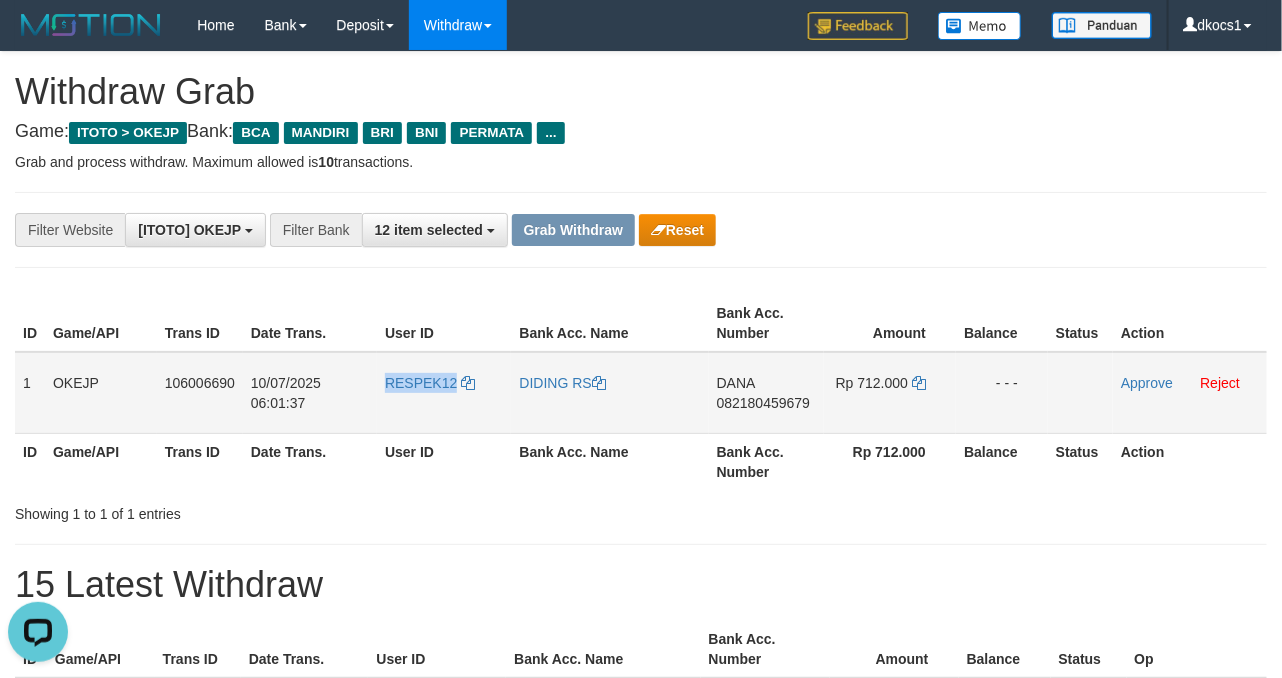 click on "RESPEK12" at bounding box center (444, 393) 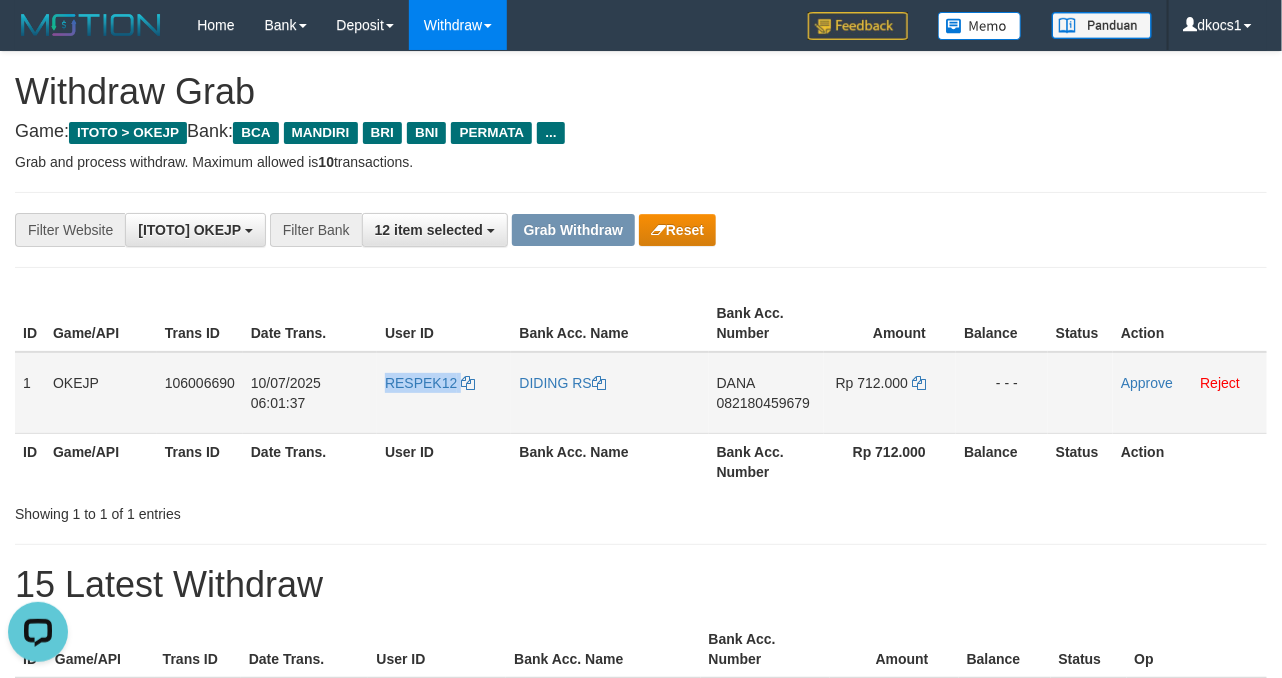 click on "RESPEK12" at bounding box center (444, 393) 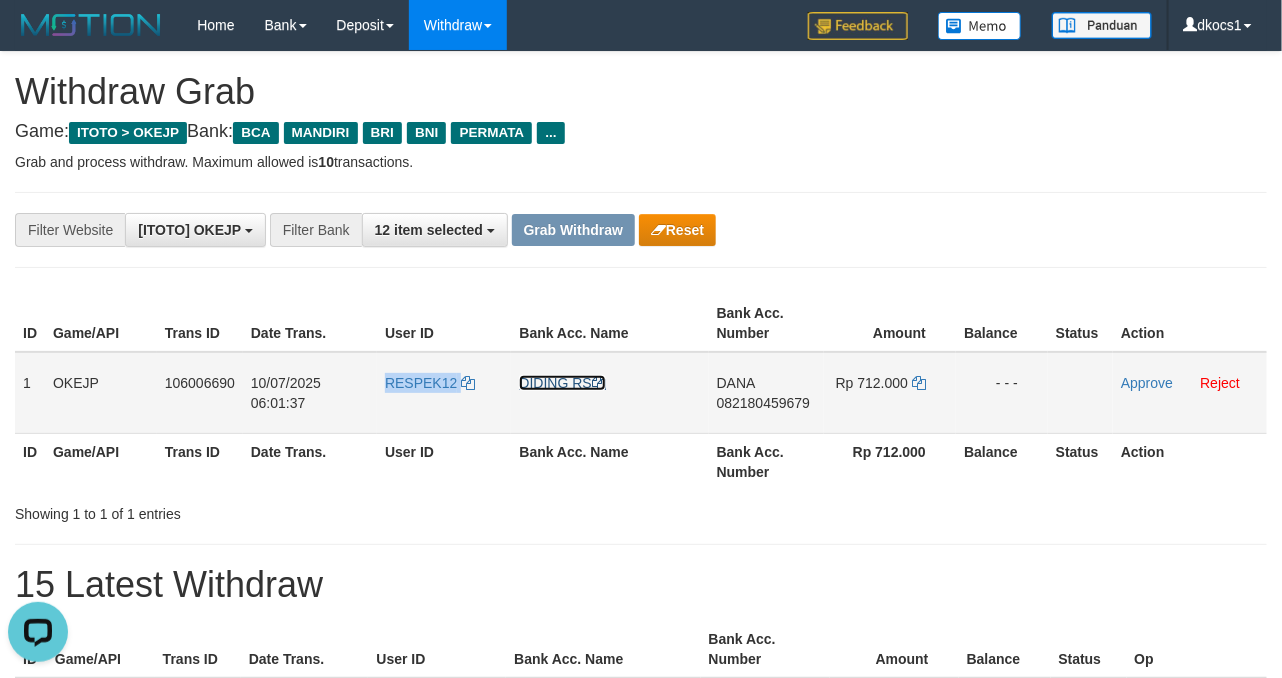 click on "DIDING RS" at bounding box center [562, 383] 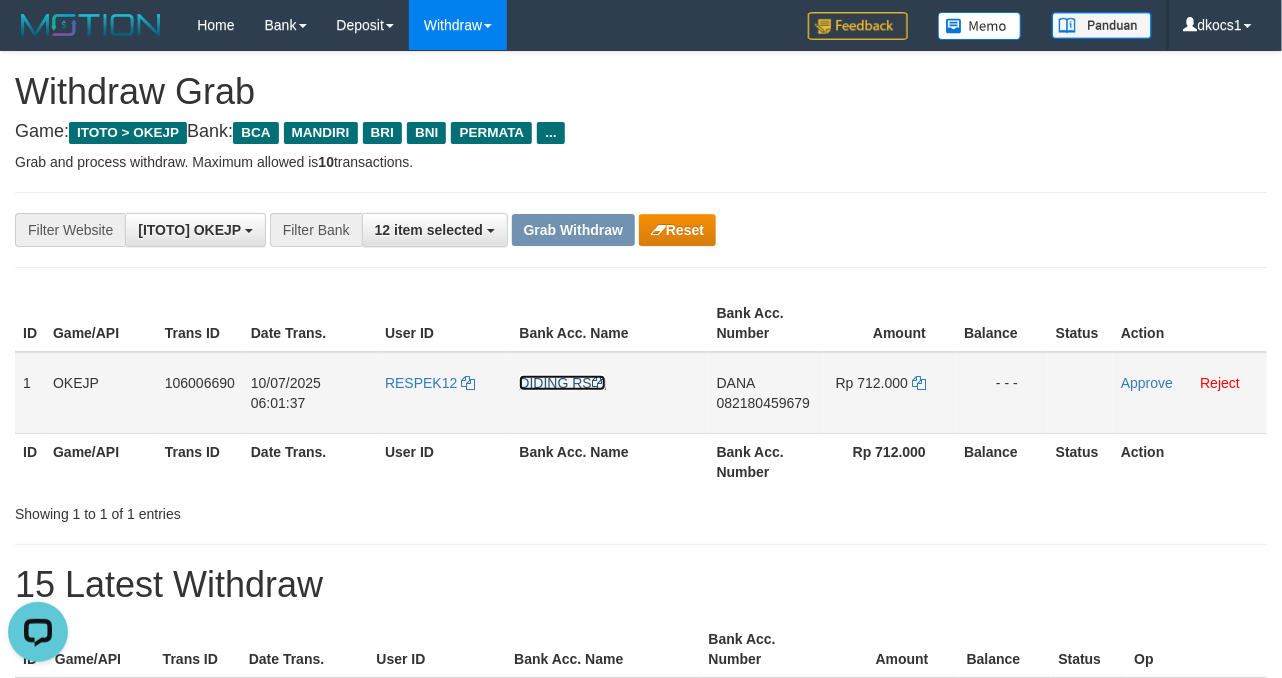 click on "DIDING RS" at bounding box center (562, 383) 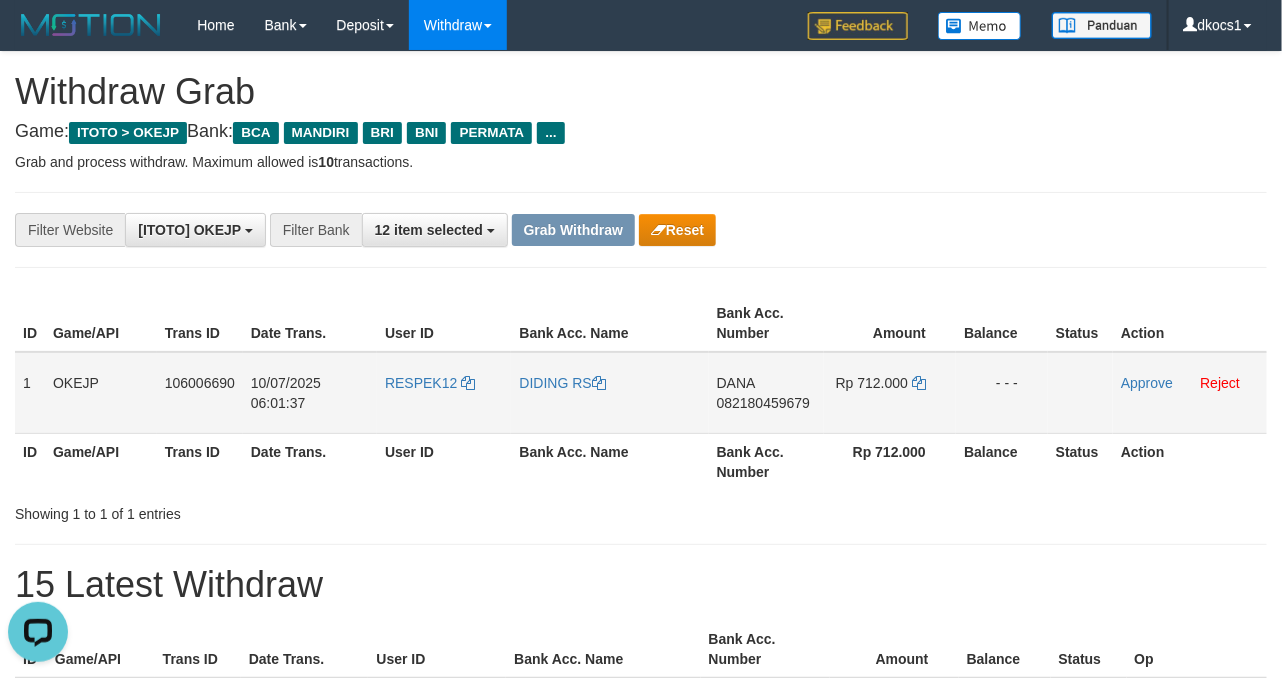 click on "DANA
082180459679" at bounding box center [766, 393] 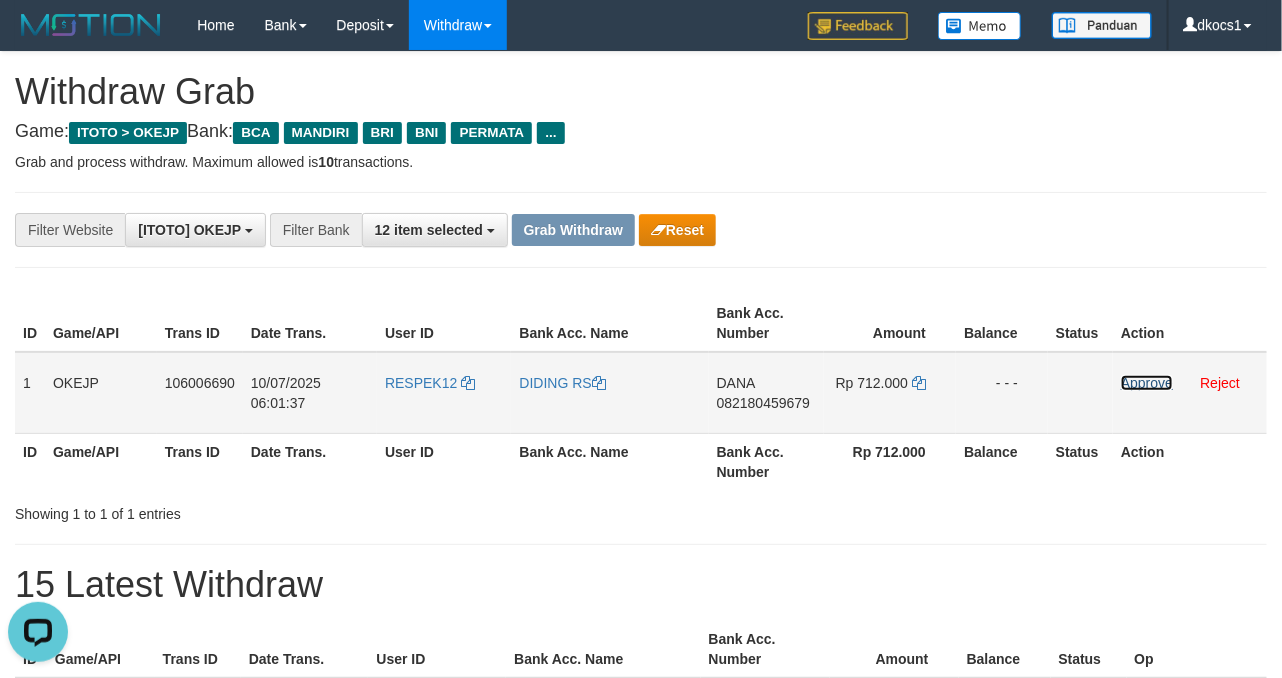 click on "Approve" at bounding box center [1147, 383] 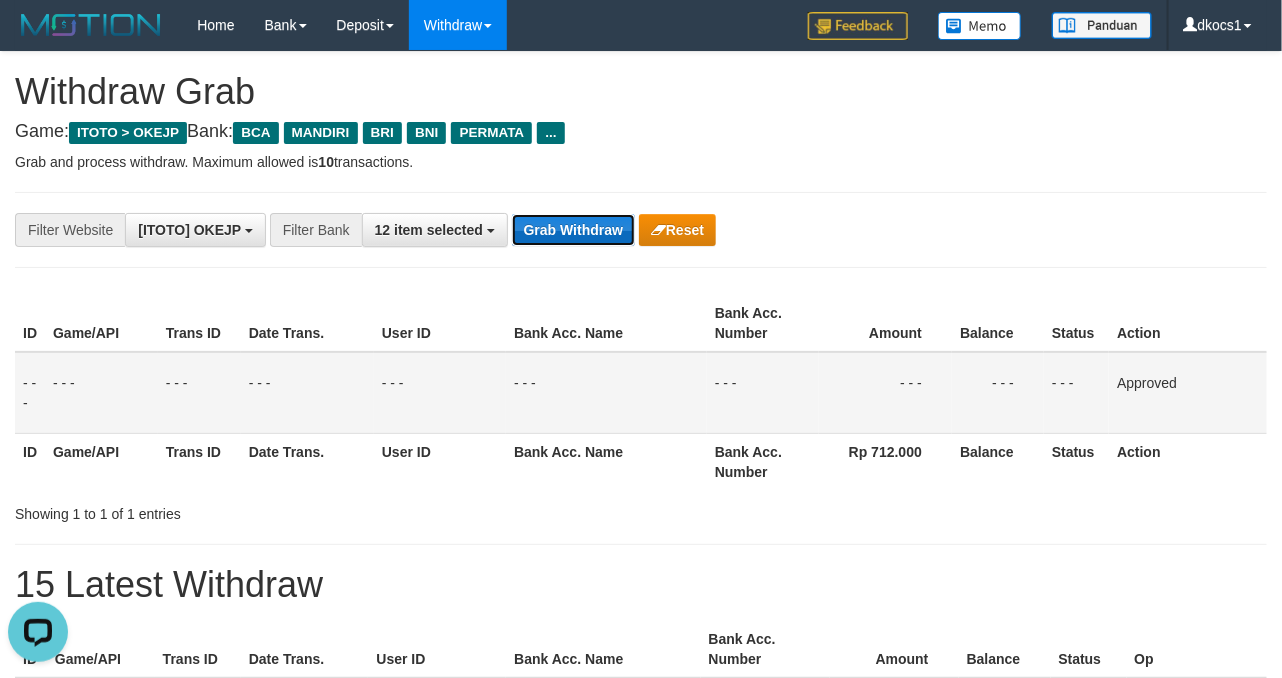 click on "Grab Withdraw" at bounding box center [573, 230] 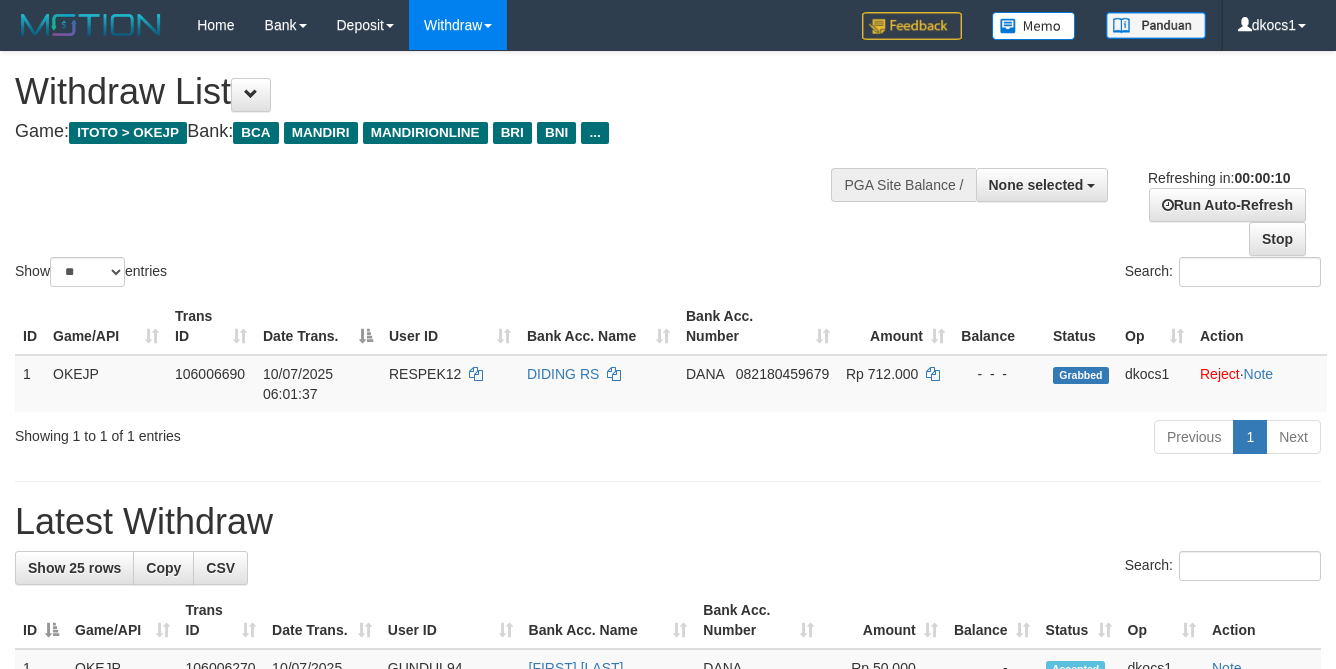 scroll, scrollTop: 0, scrollLeft: 0, axis: both 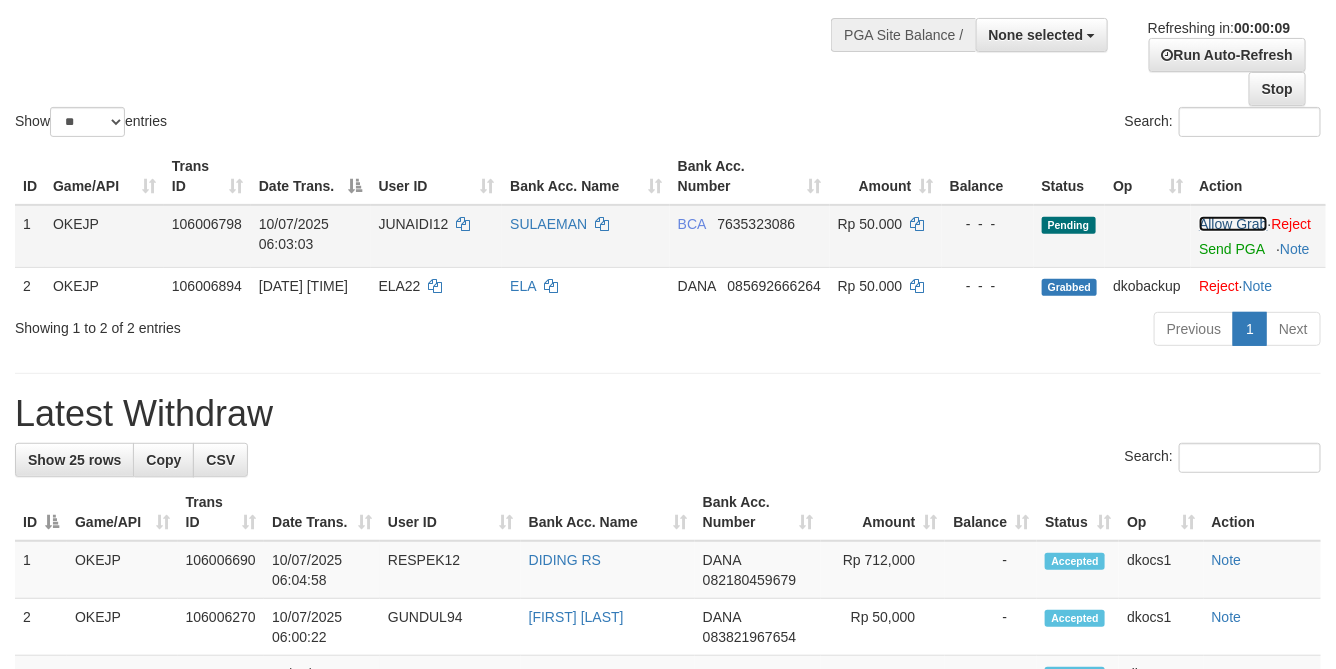 click on "Allow Grab" at bounding box center [1233, 224] 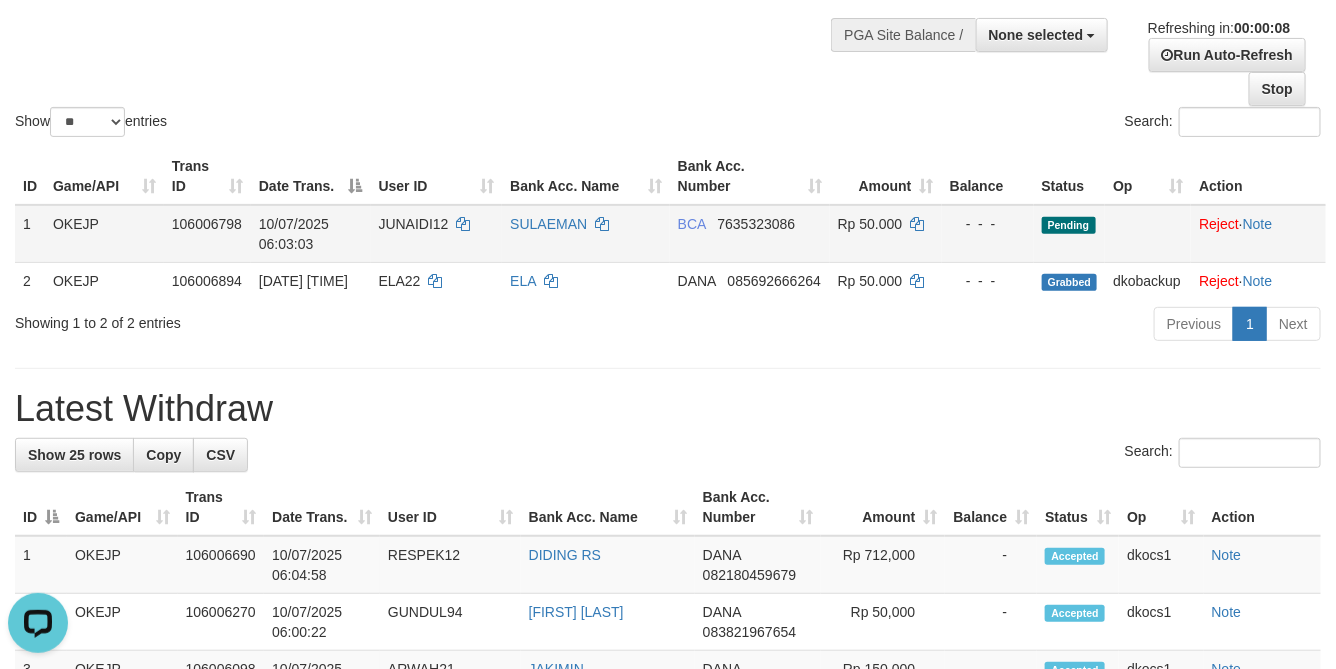scroll, scrollTop: 0, scrollLeft: 0, axis: both 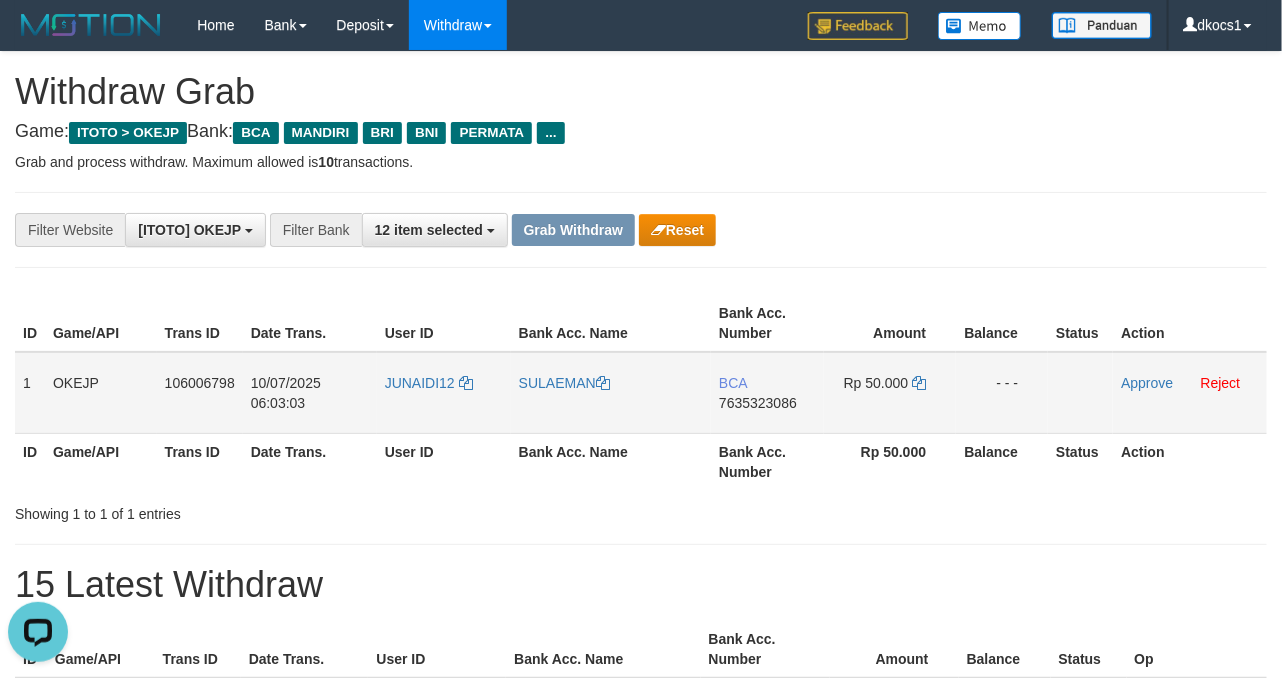 click on "BCA
[PHONE]" at bounding box center (767, 393) 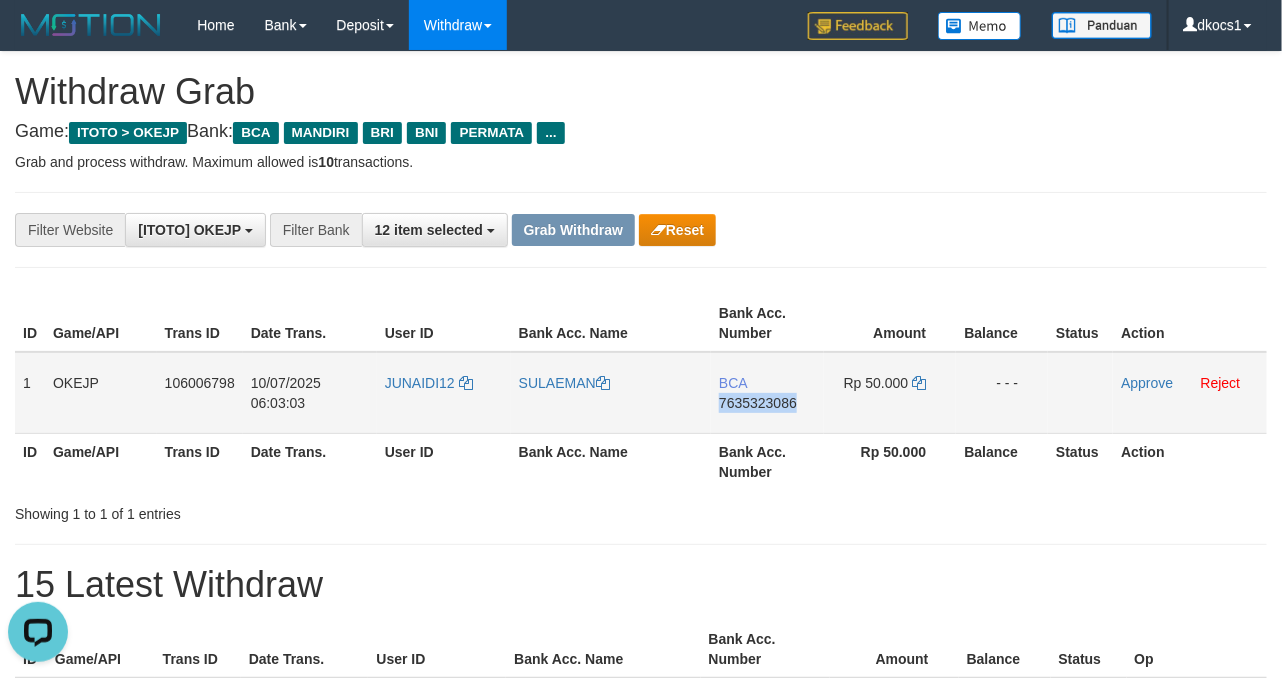 click on "BCA
7635323086" at bounding box center (767, 393) 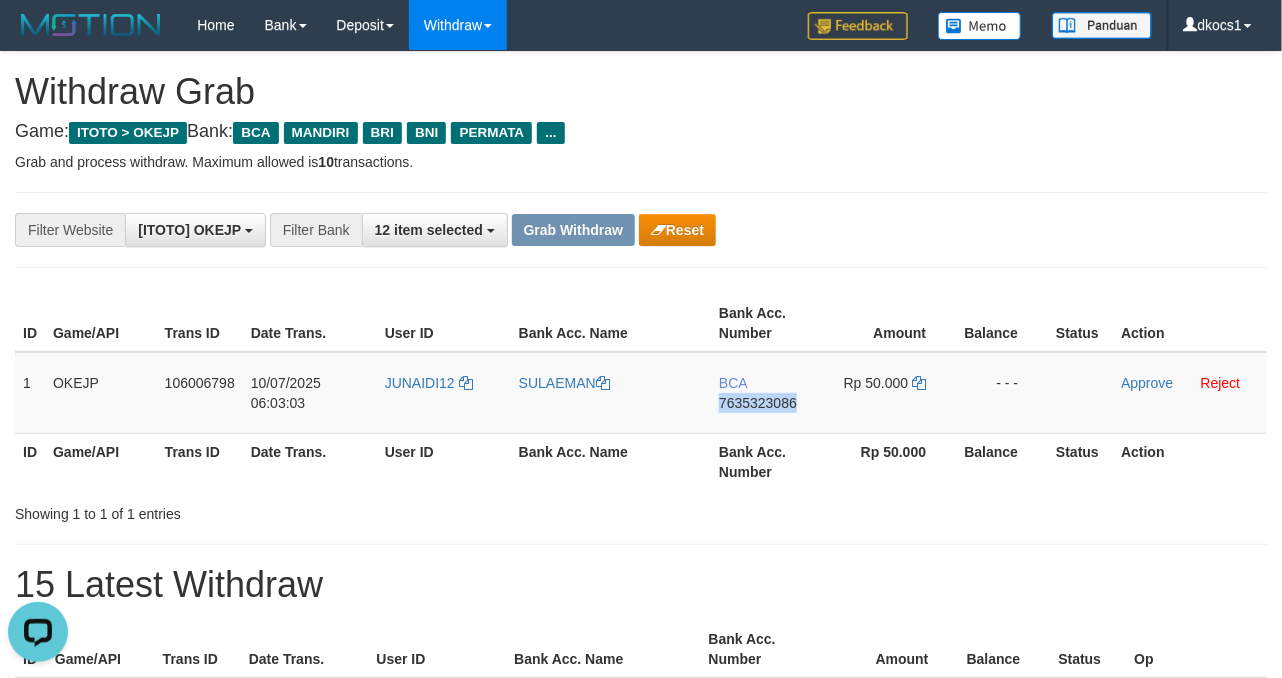 copy on "7635323086" 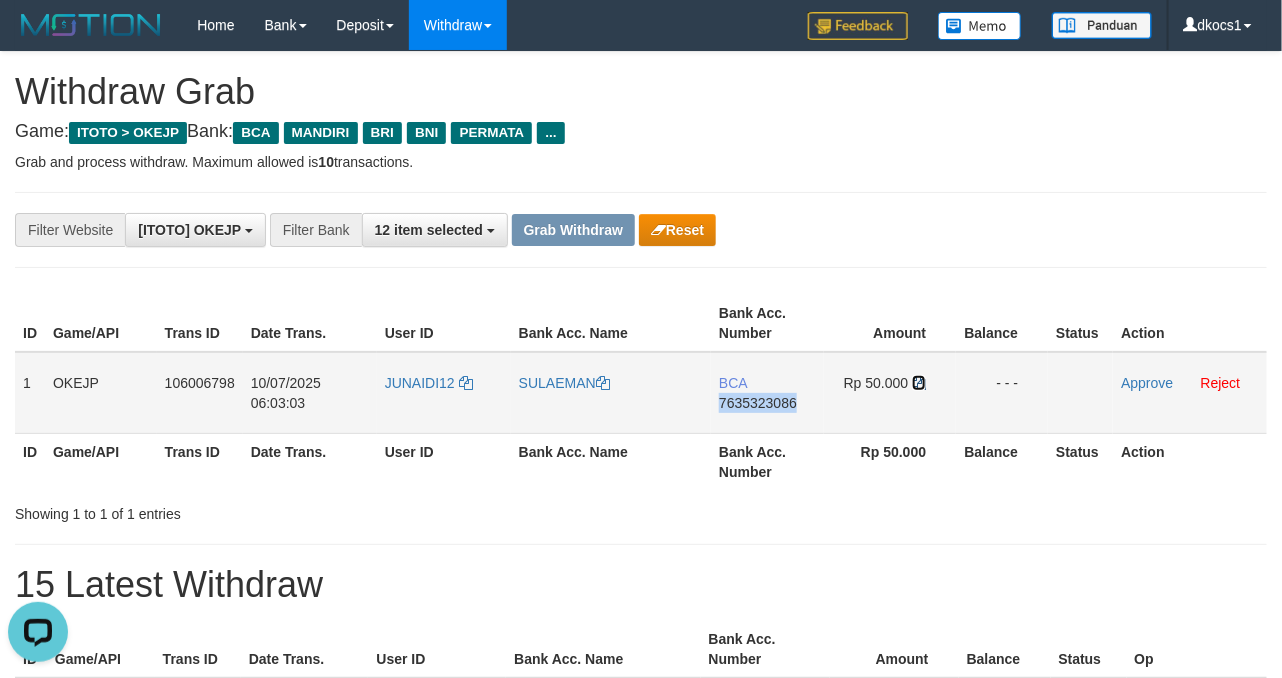click at bounding box center [603, 383] 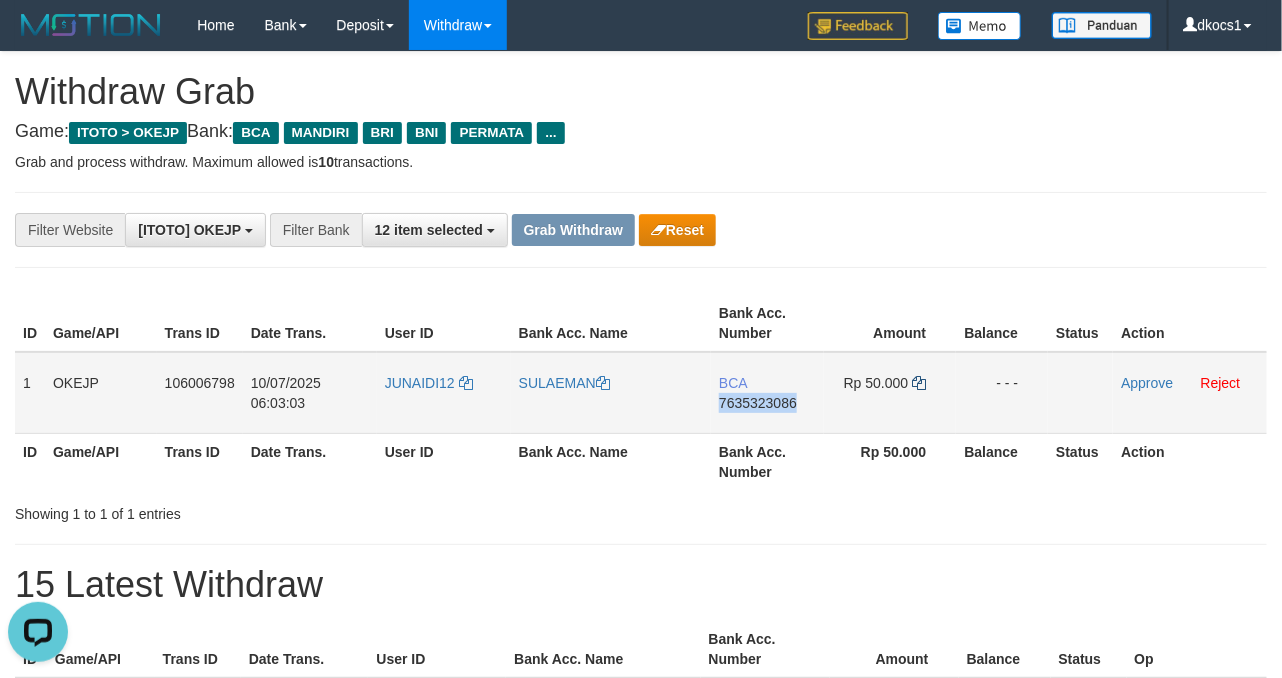 copy on "7635323086" 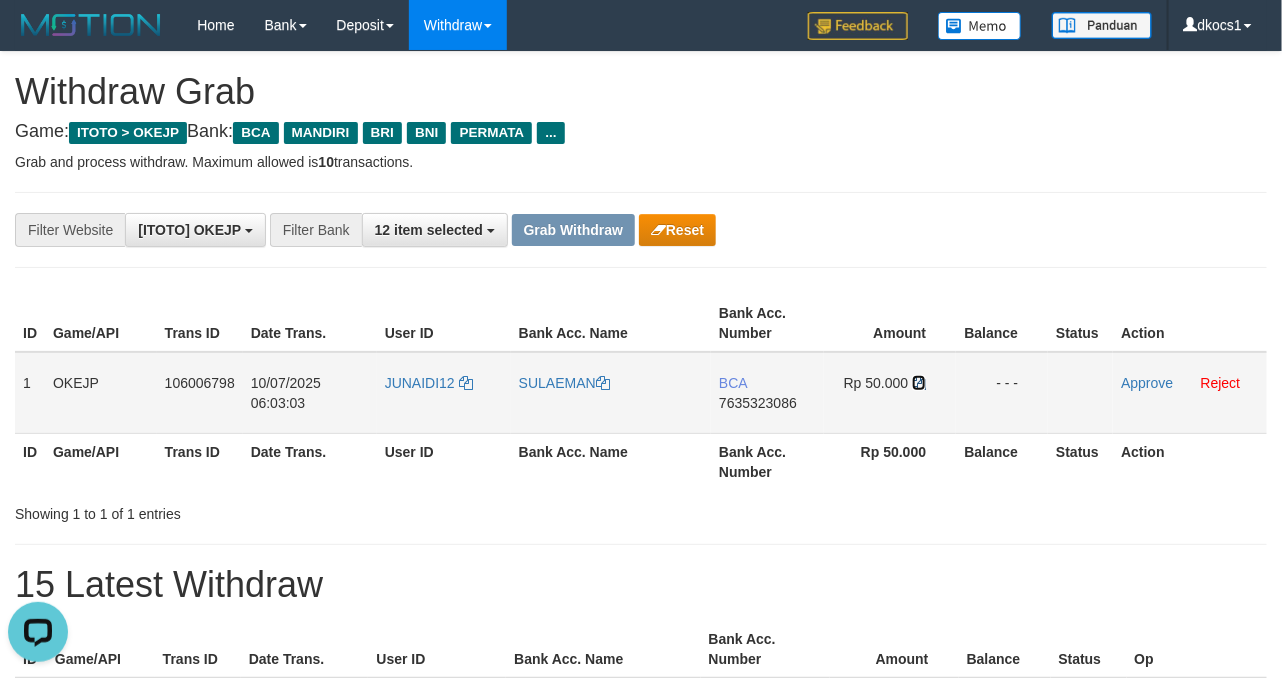 click at bounding box center [603, 383] 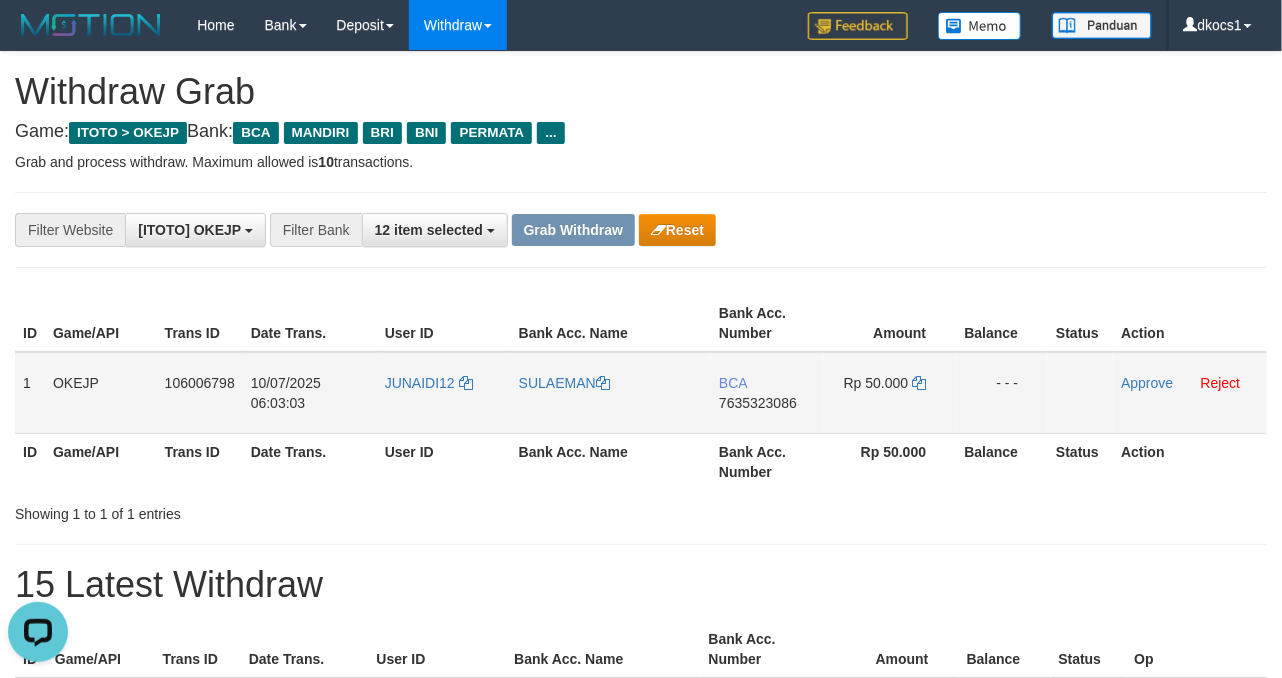 click on "Rp 50.000" at bounding box center [890, 393] 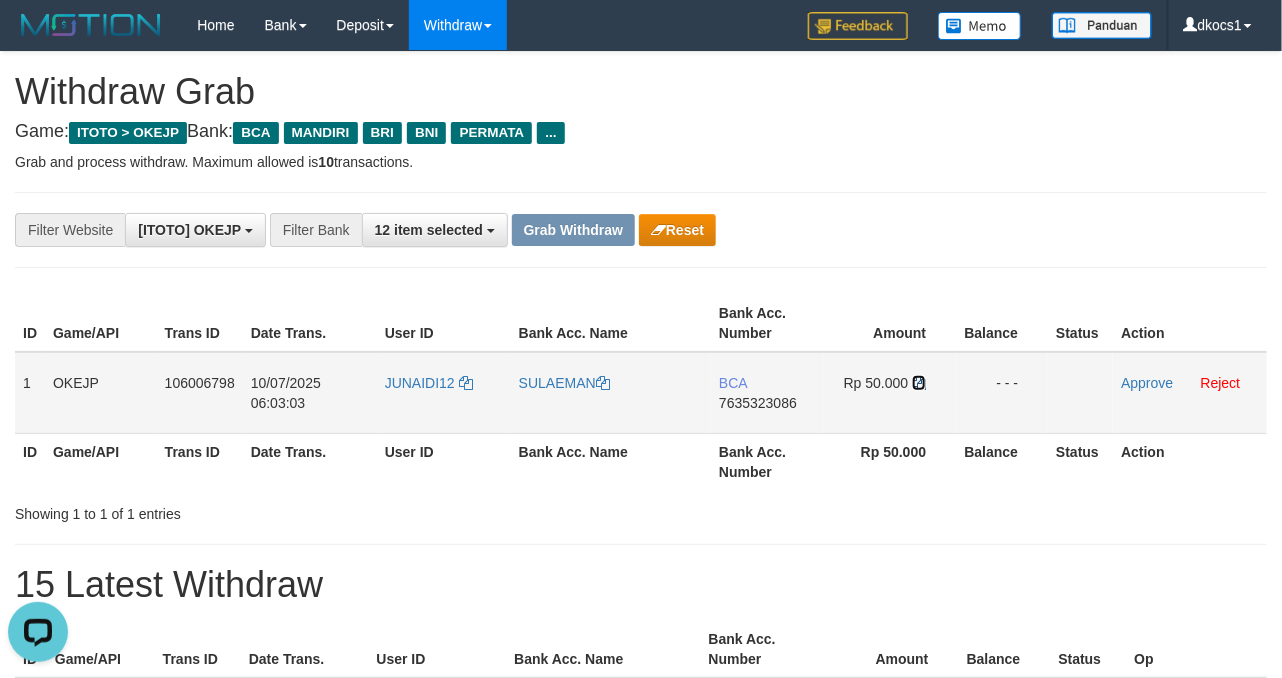 click at bounding box center [603, 383] 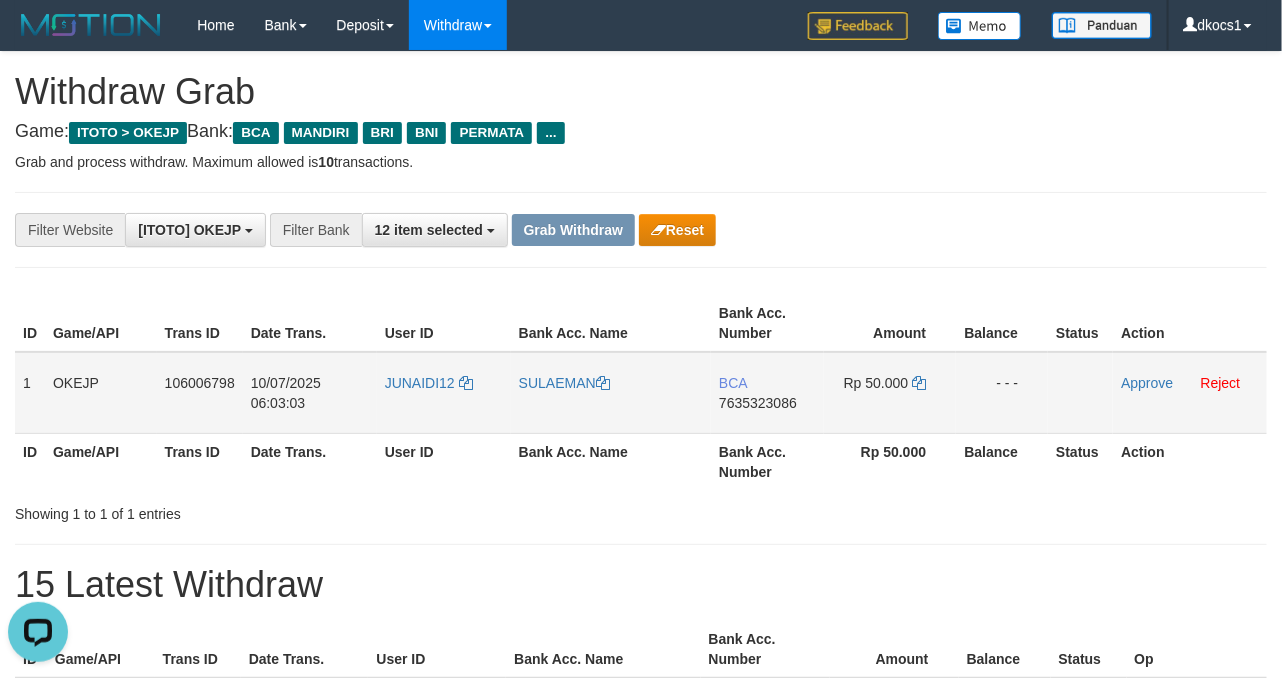 click on "JUNAIDI12" at bounding box center (444, 393) 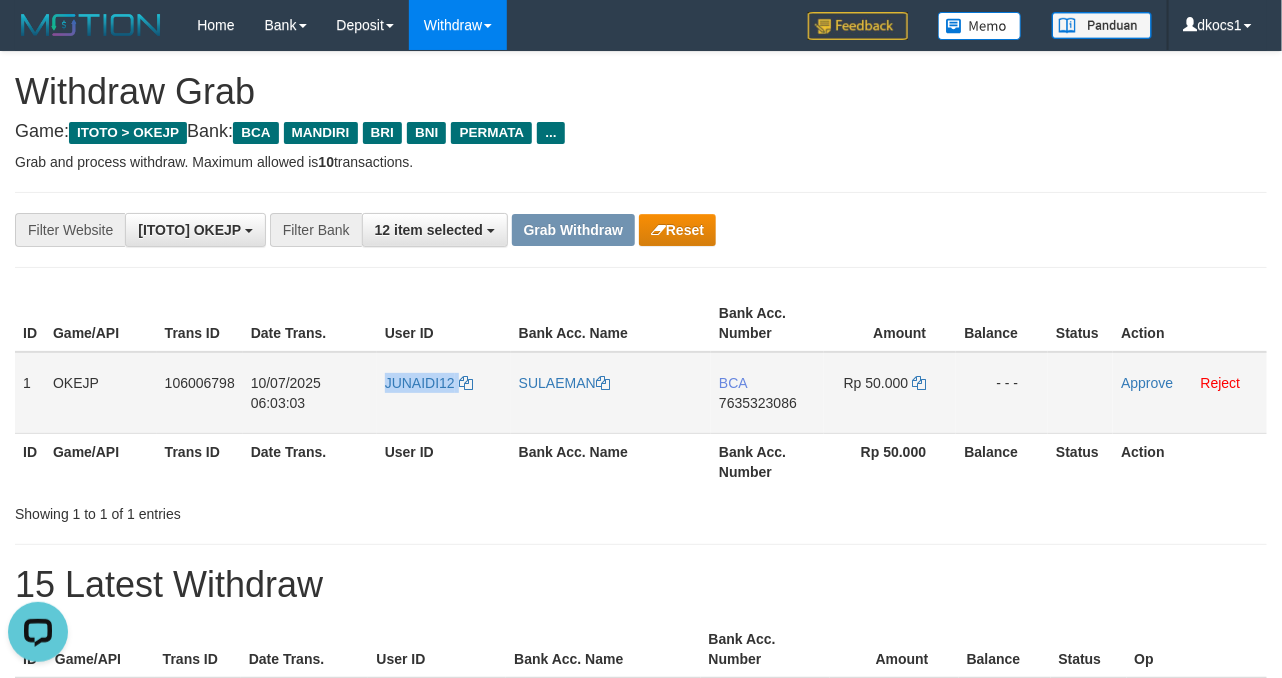 click on "JUNAIDI12" at bounding box center (444, 393) 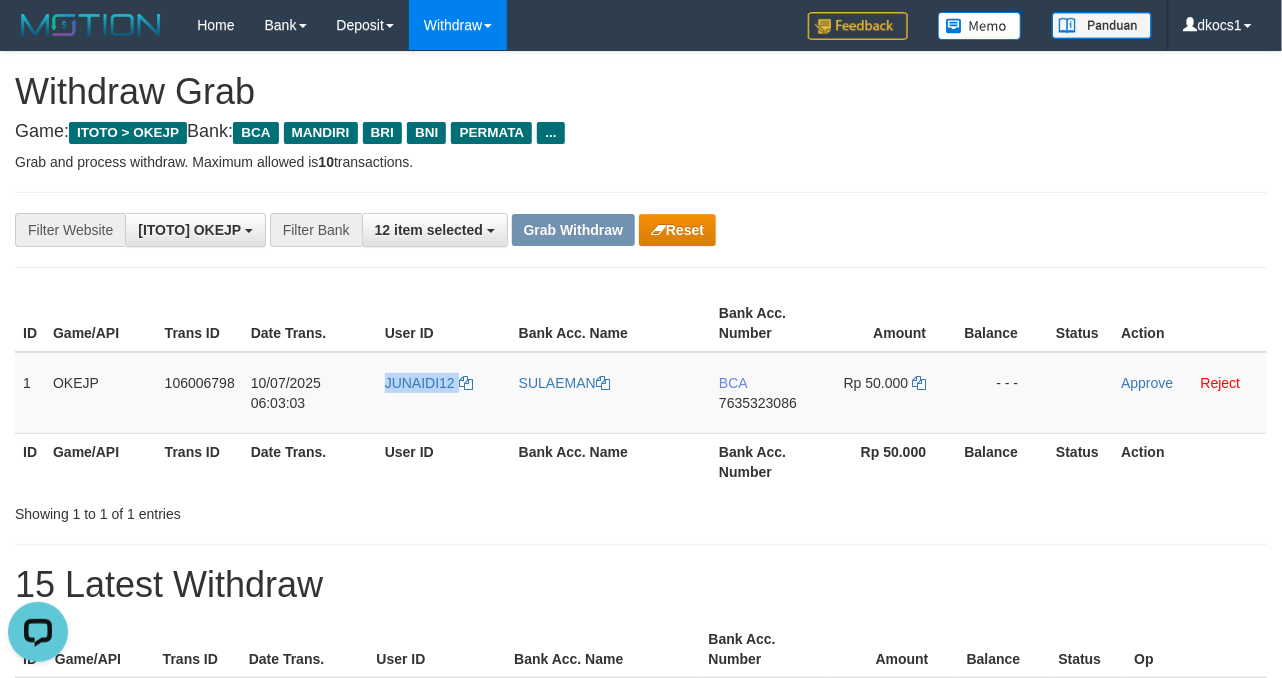 copy on "JUNAIDI12" 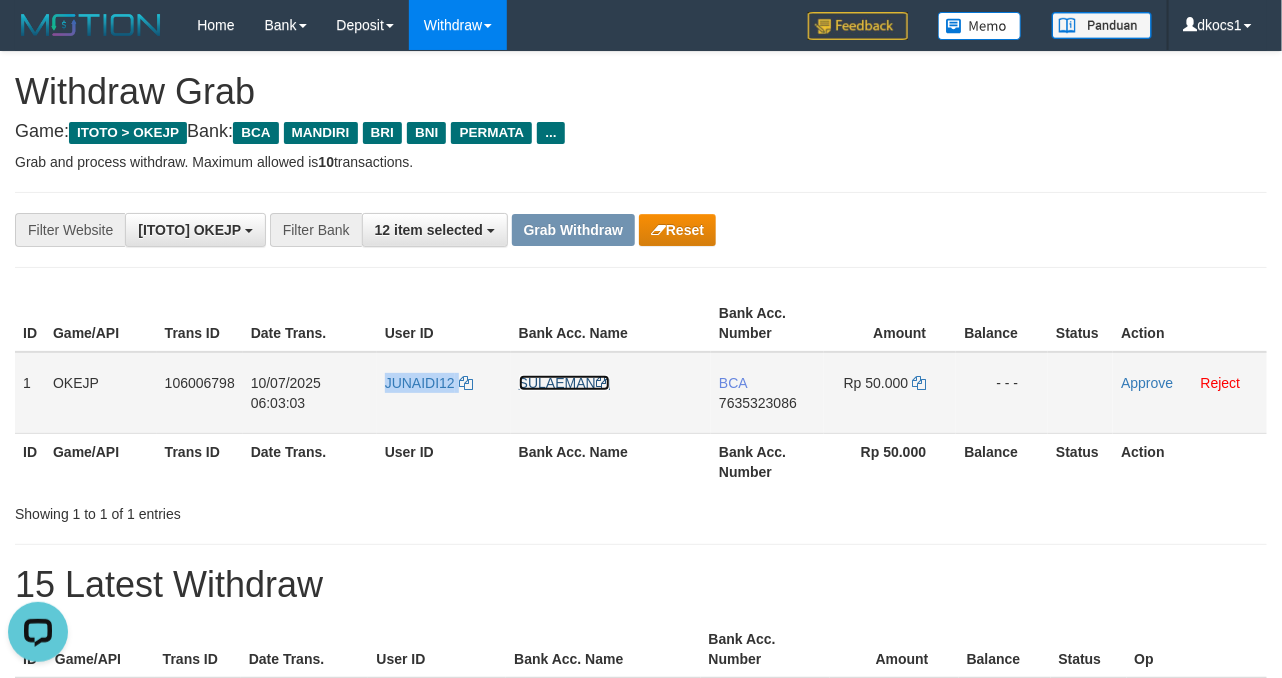 click on "SULAEMAN" at bounding box center (564, 383) 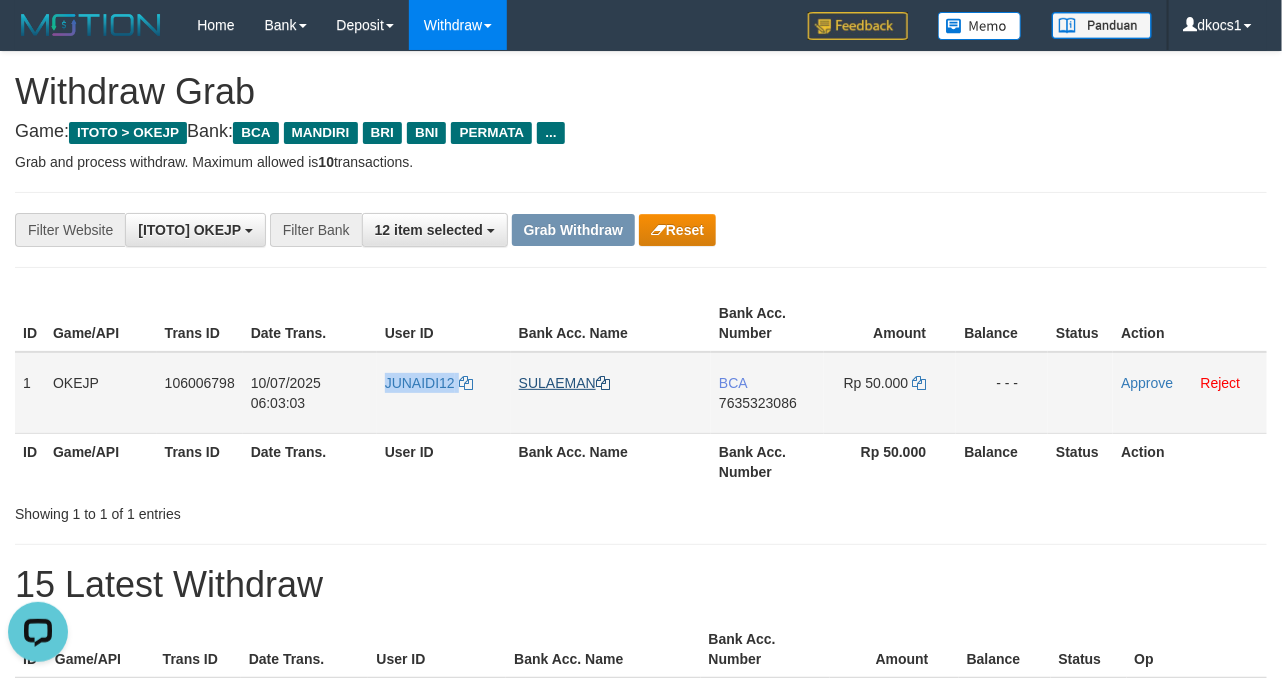 copy on "JUNAIDI12" 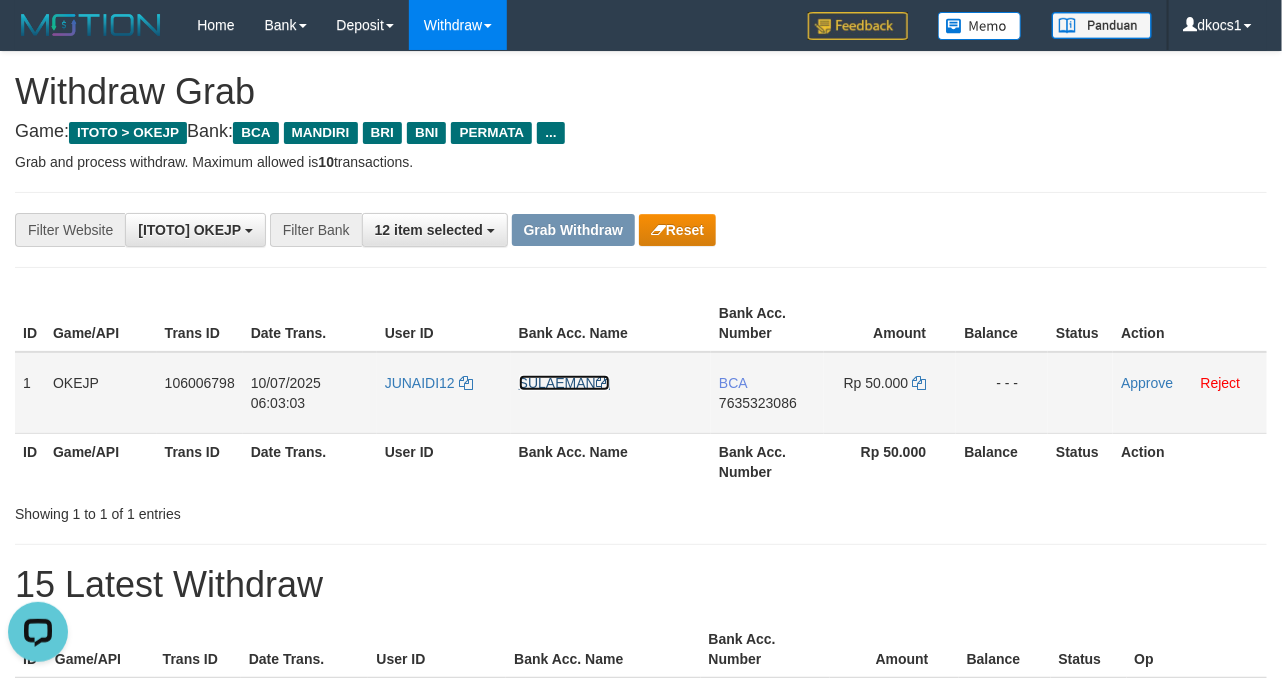 click on "SULAEMAN" at bounding box center [564, 383] 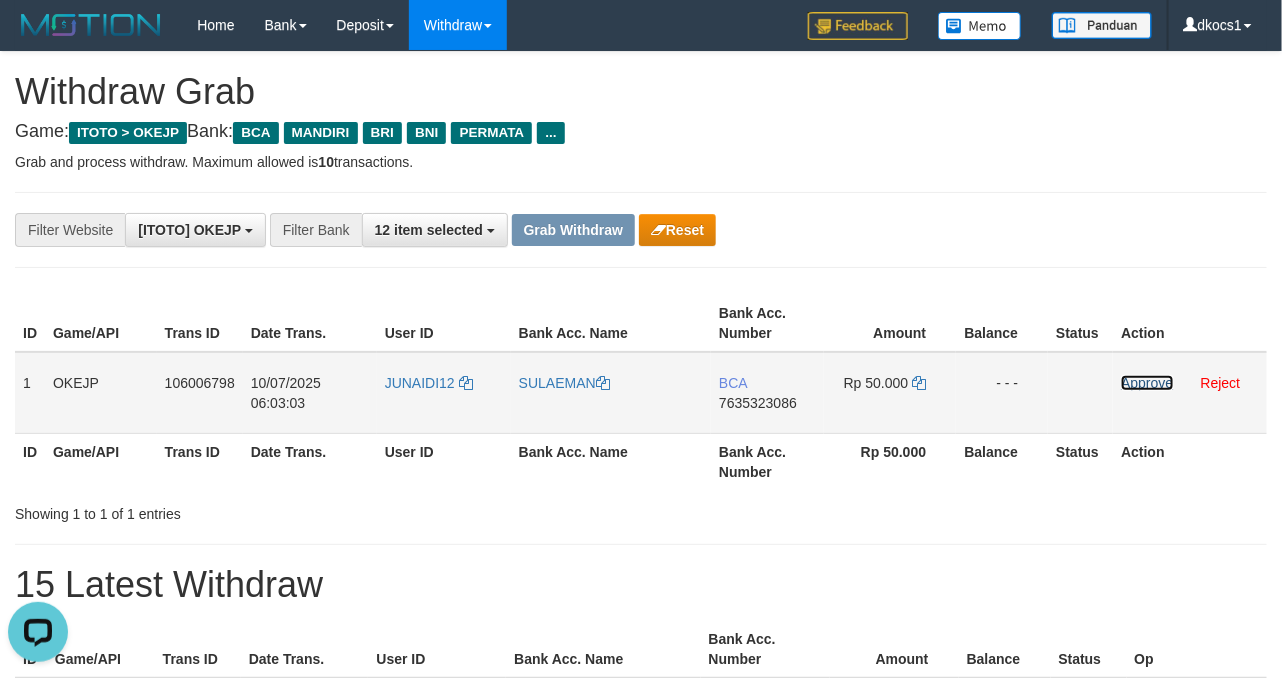 click on "Approve" at bounding box center [1147, 383] 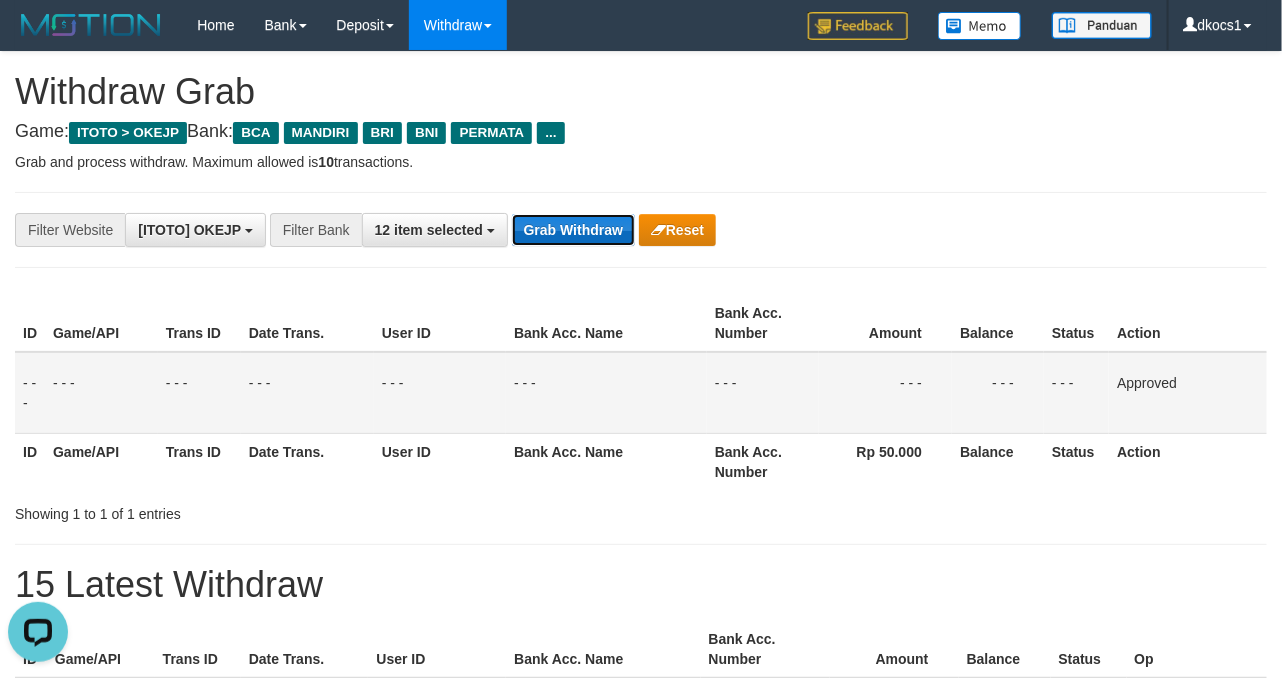 click on "Grab Withdraw" at bounding box center [573, 230] 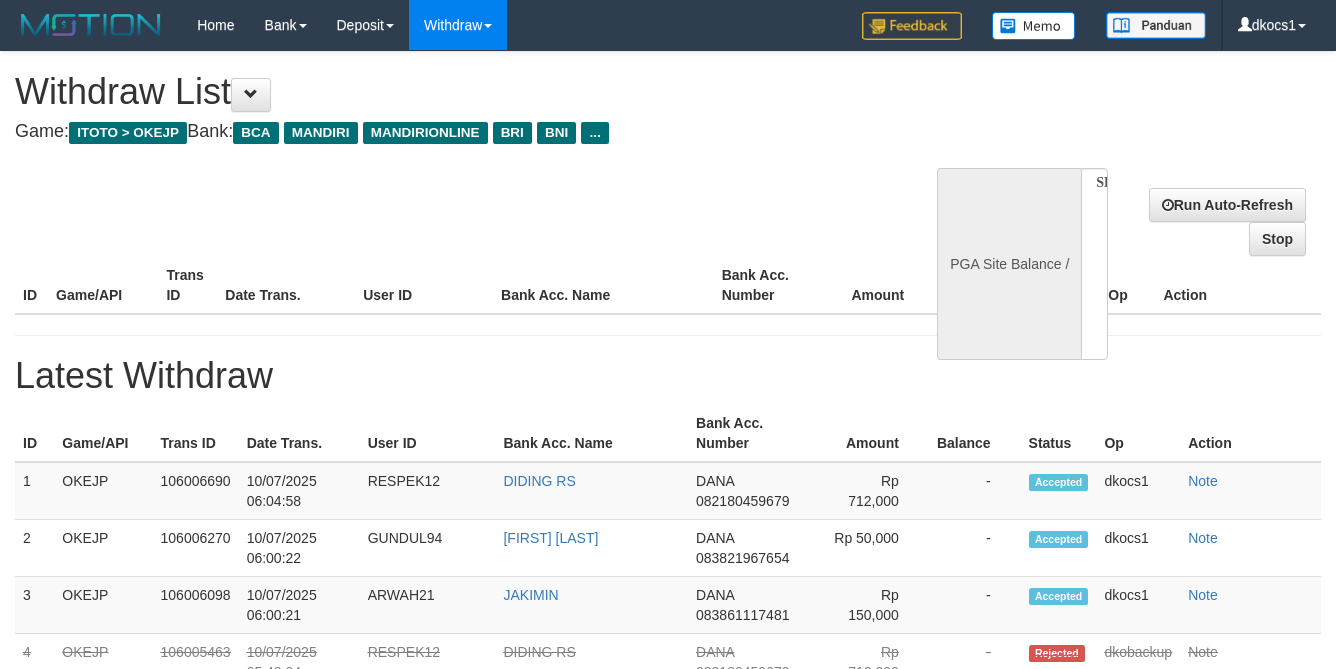 scroll, scrollTop: 0, scrollLeft: 0, axis: both 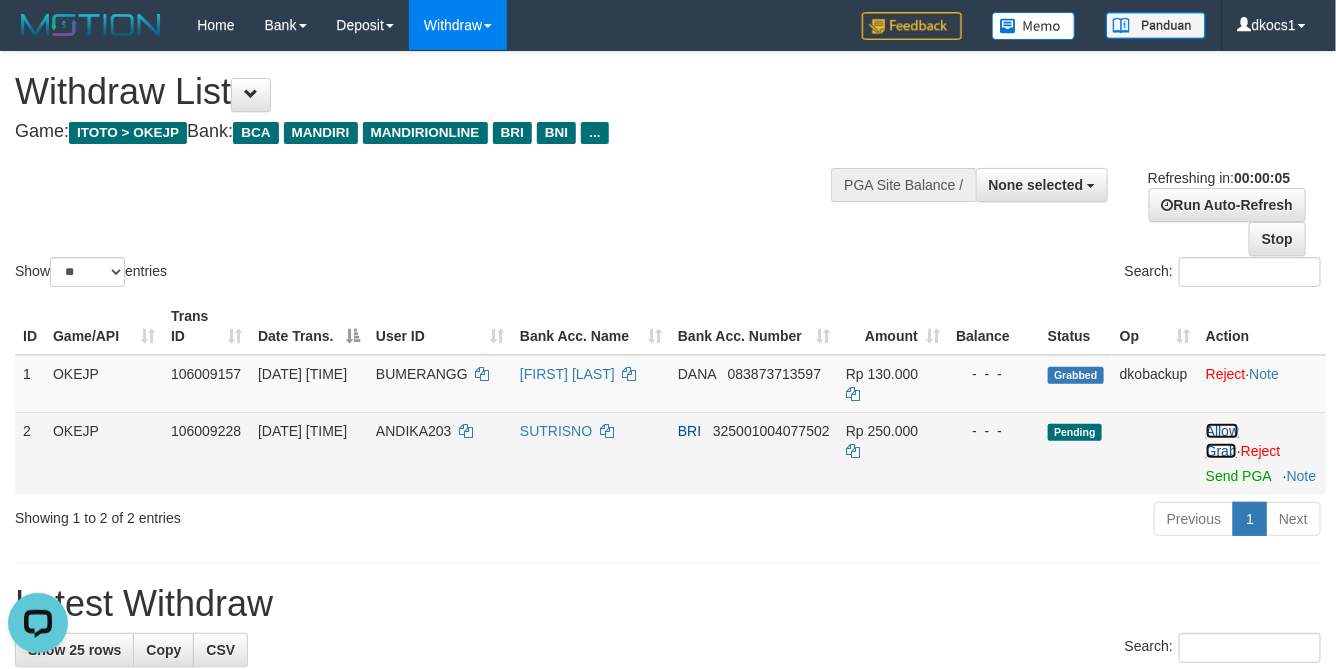 click on "Allow Grab" at bounding box center (1222, 441) 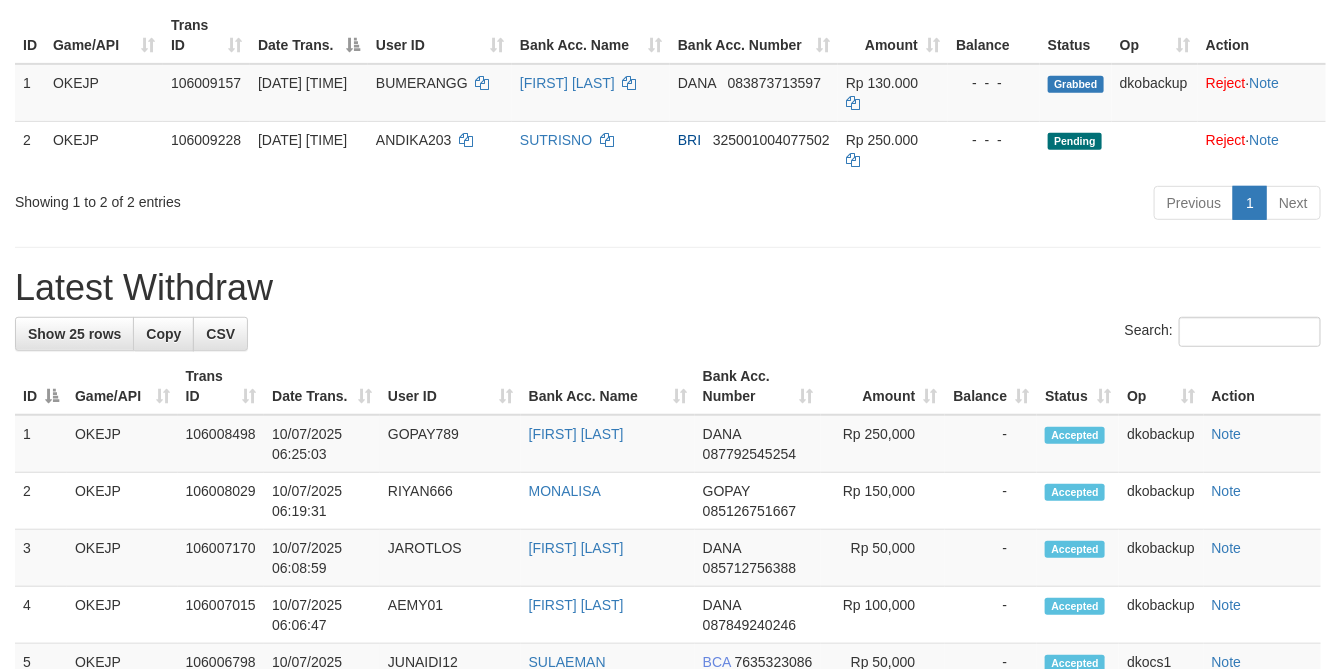 scroll, scrollTop: 300, scrollLeft: 0, axis: vertical 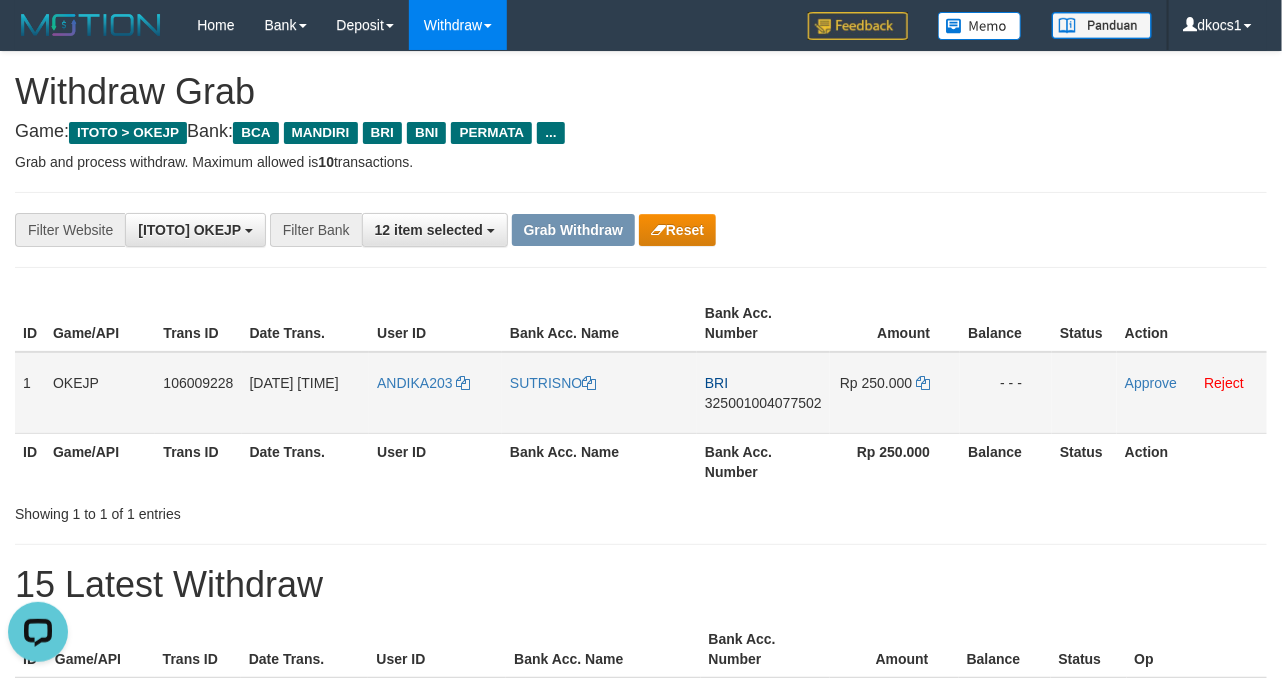 click on "ANDIKA203" at bounding box center [435, 393] 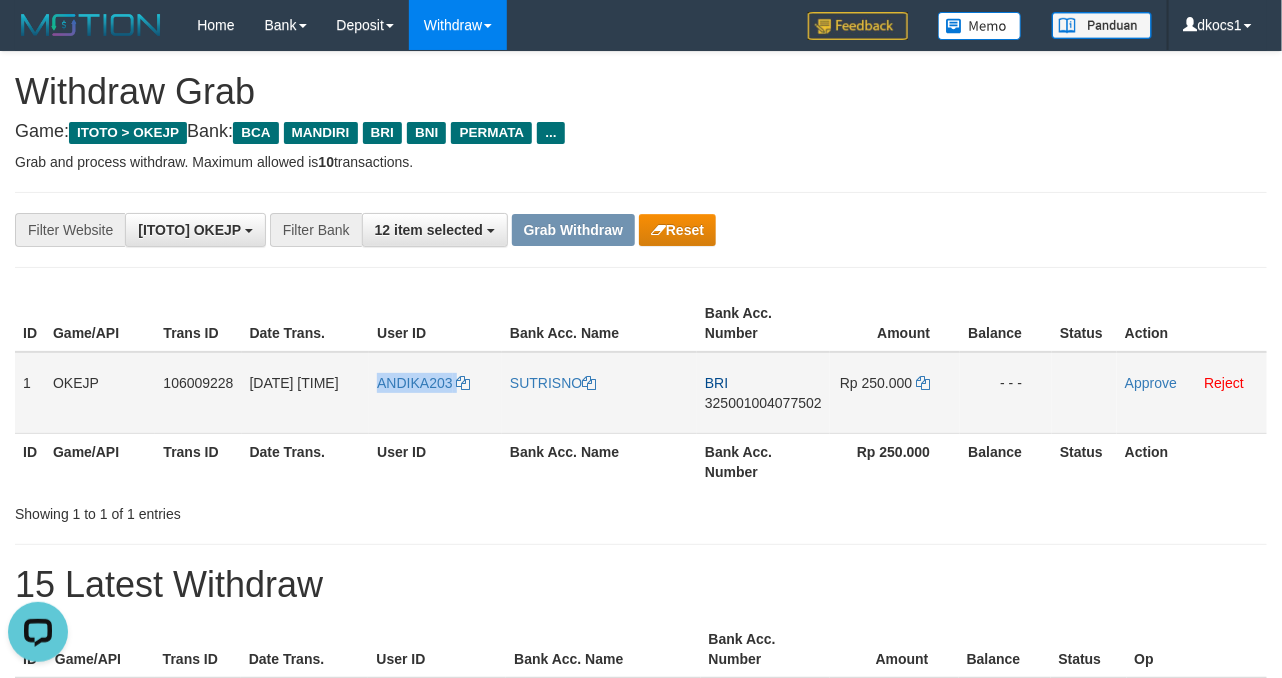 click on "ANDIKA203" at bounding box center (435, 393) 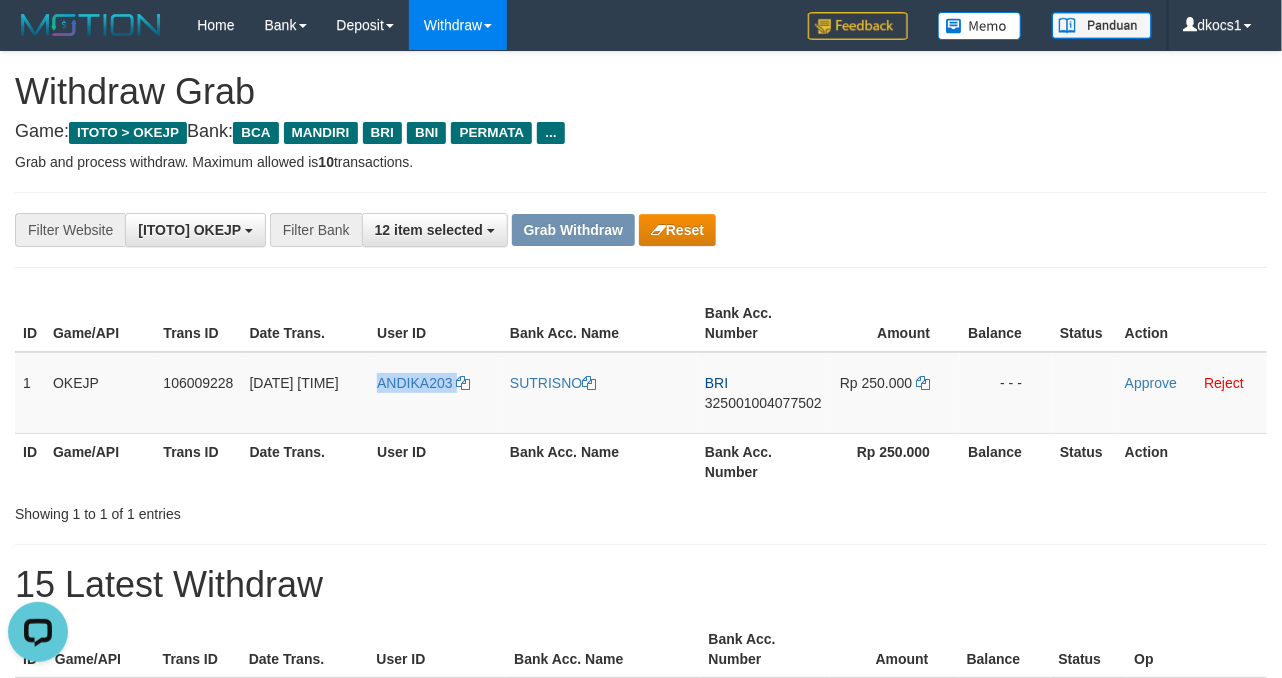 copy on "ANDIKA203" 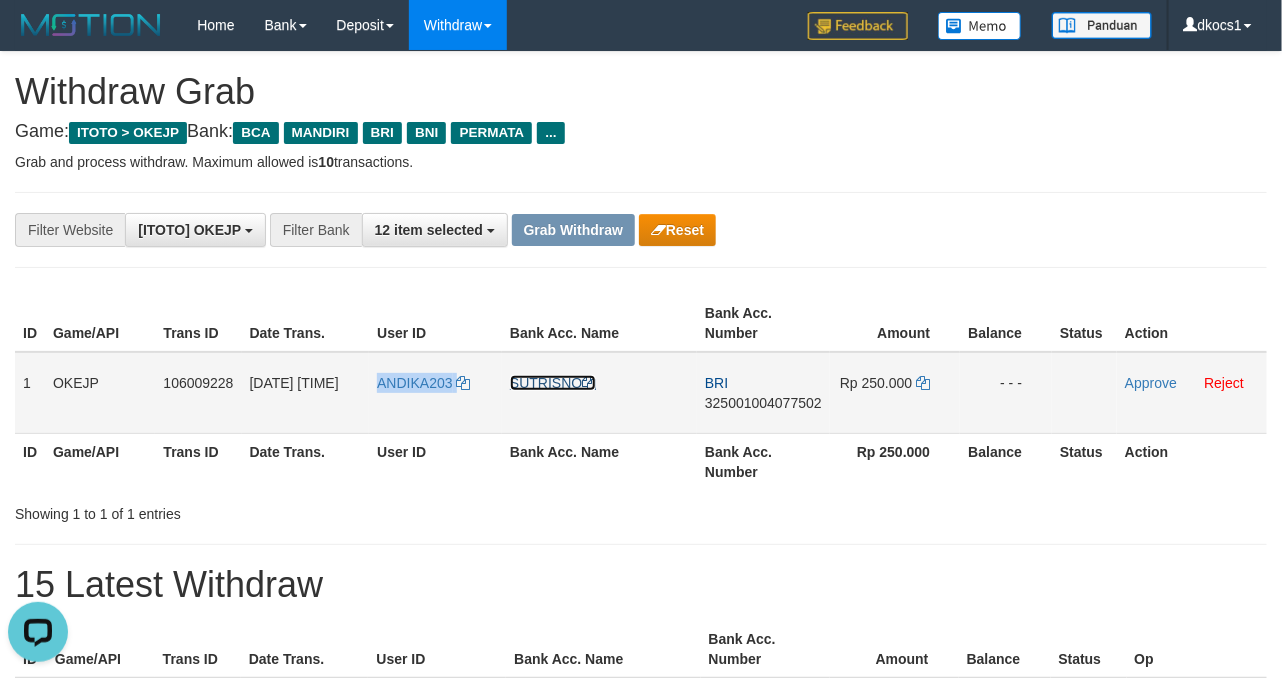 drag, startPoint x: 538, startPoint y: 379, endPoint x: 520, endPoint y: 390, distance: 21.095022 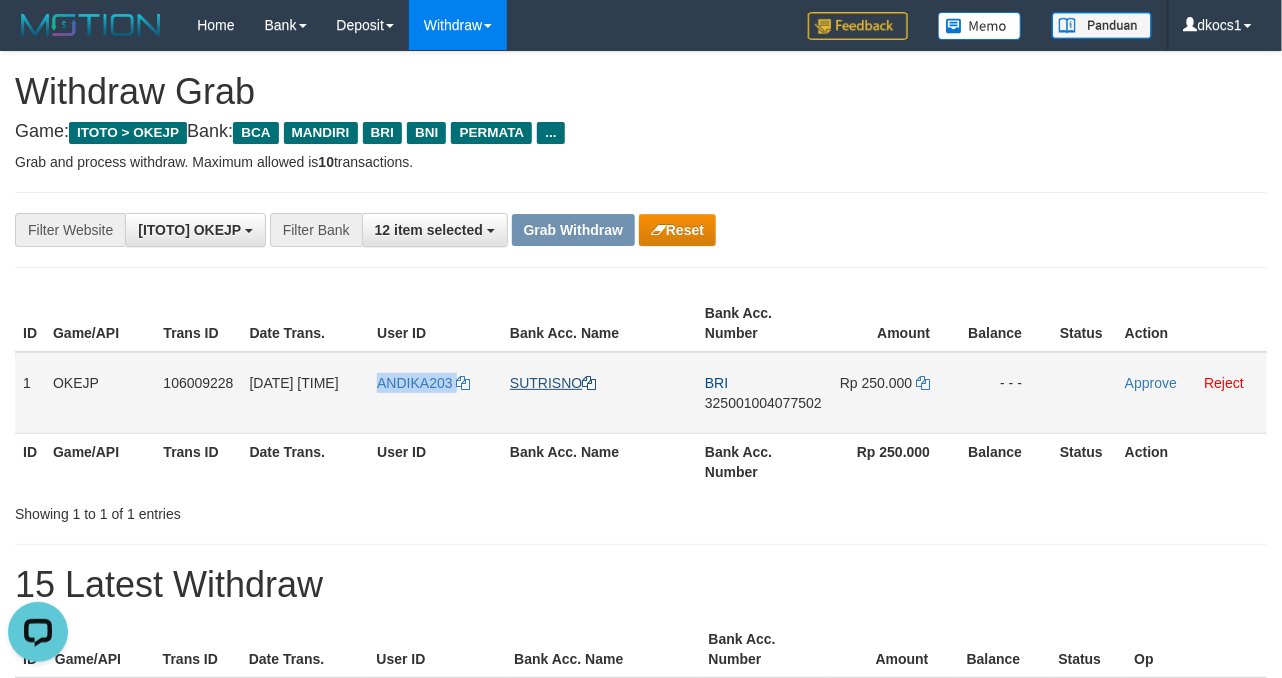 copy on "ANDIKA203" 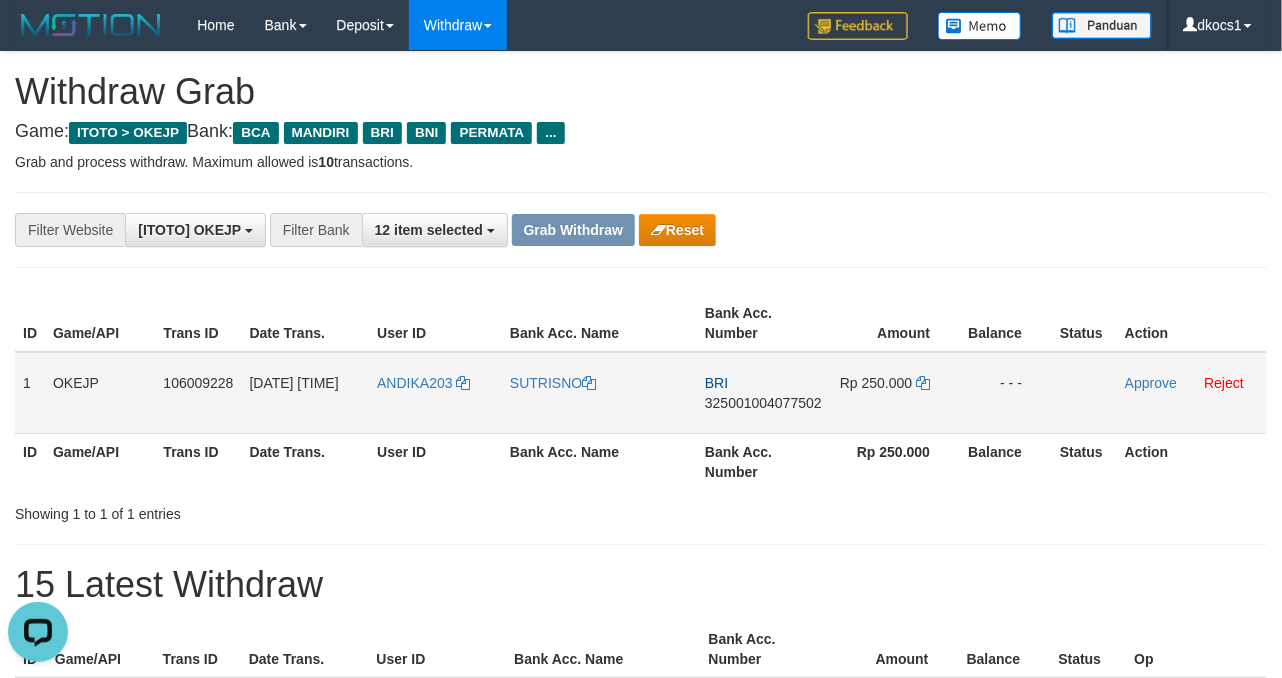 click on "BRI
325001004077502" at bounding box center [763, 393] 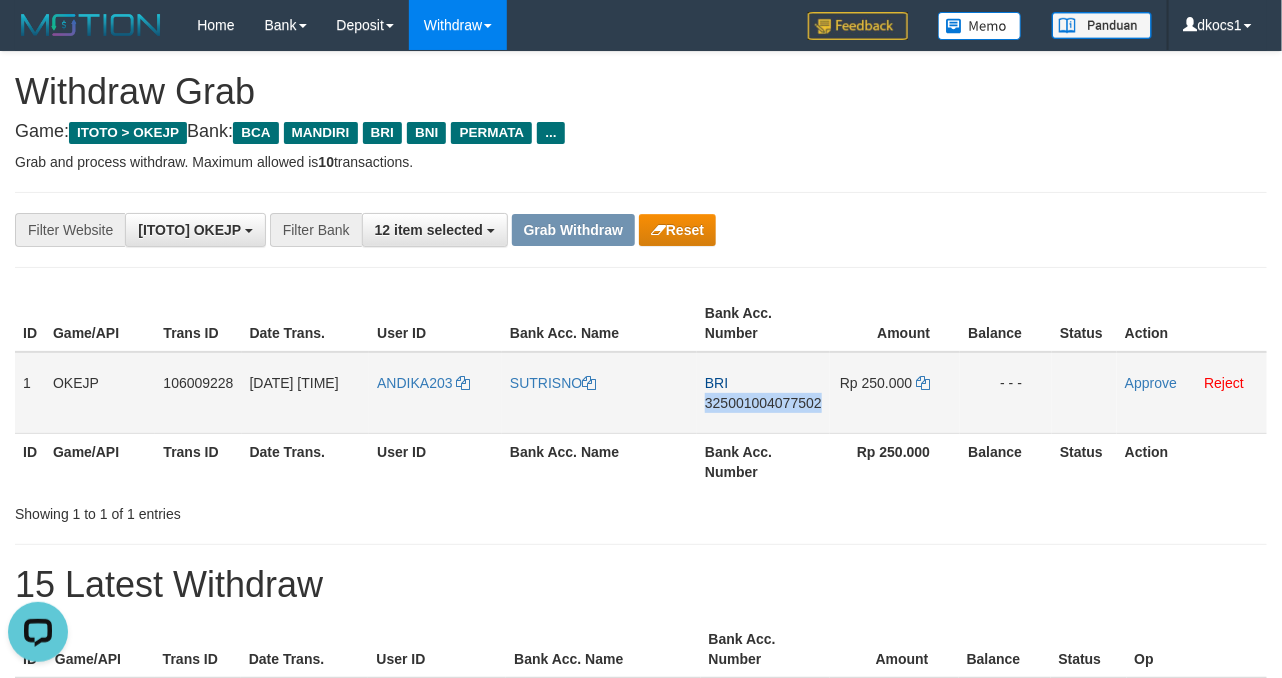 click on "BRI
325001004077502" at bounding box center (763, 393) 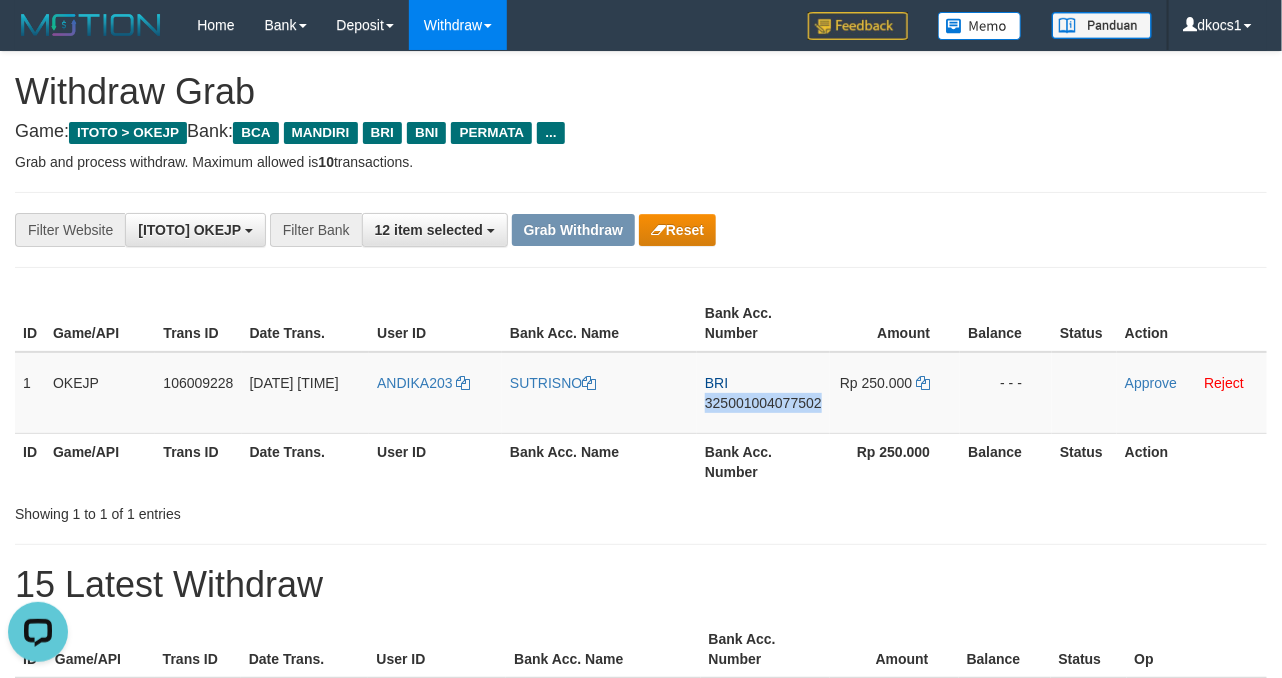 copy on "325001004077502" 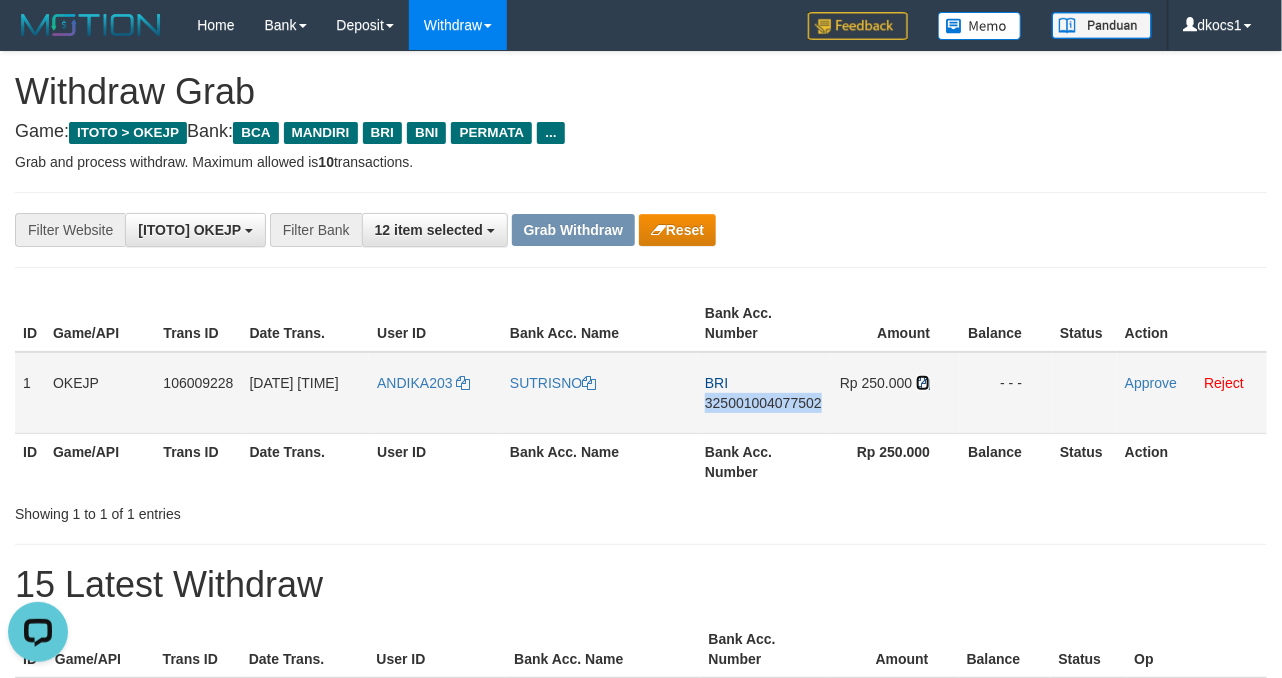 click at bounding box center (589, 383) 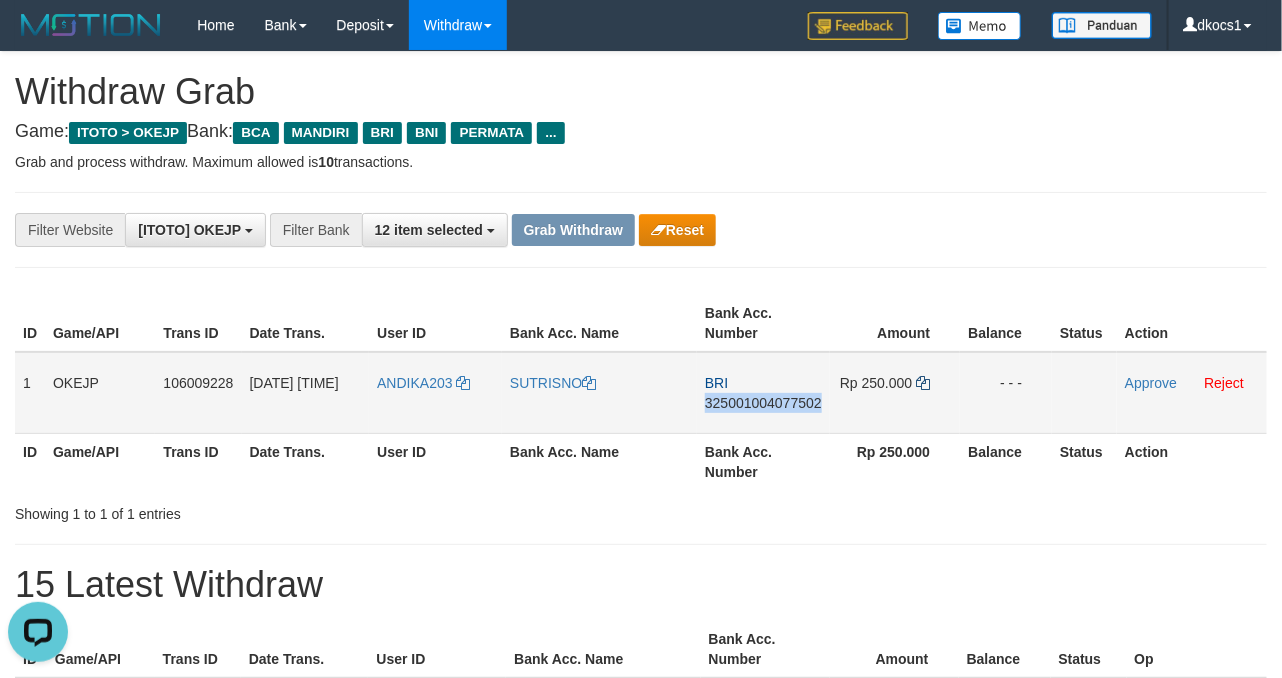 copy on "325001004077502" 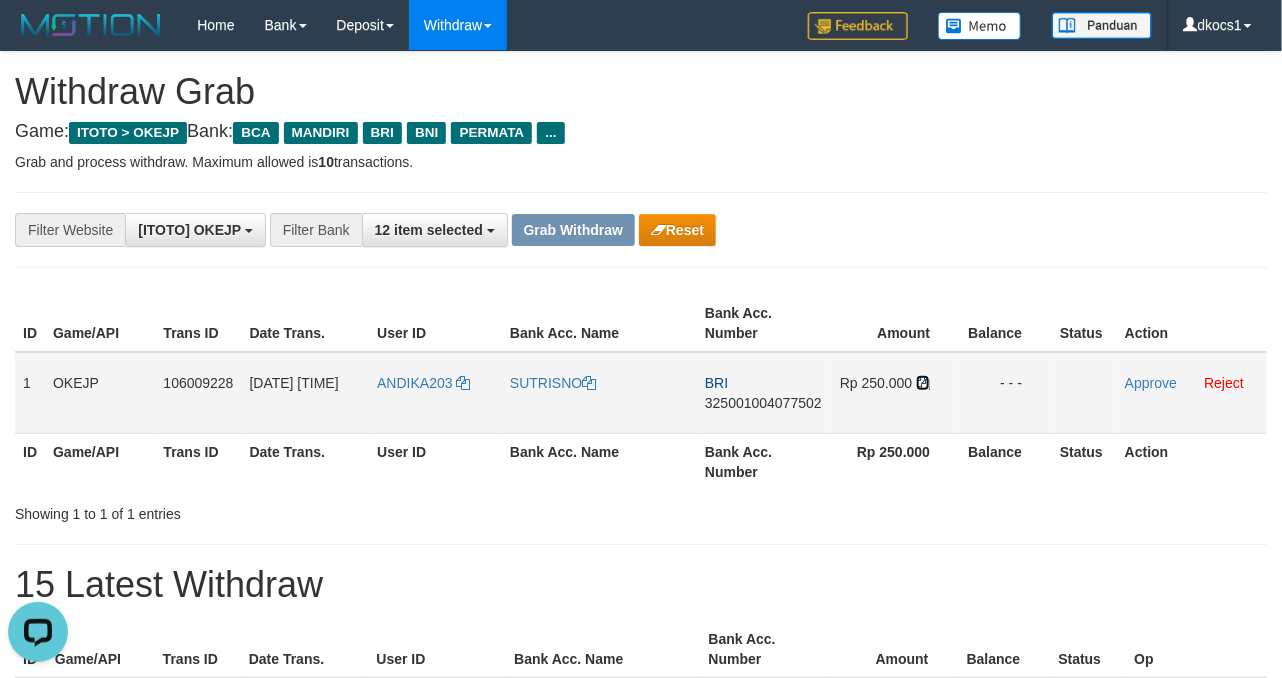 click at bounding box center [589, 383] 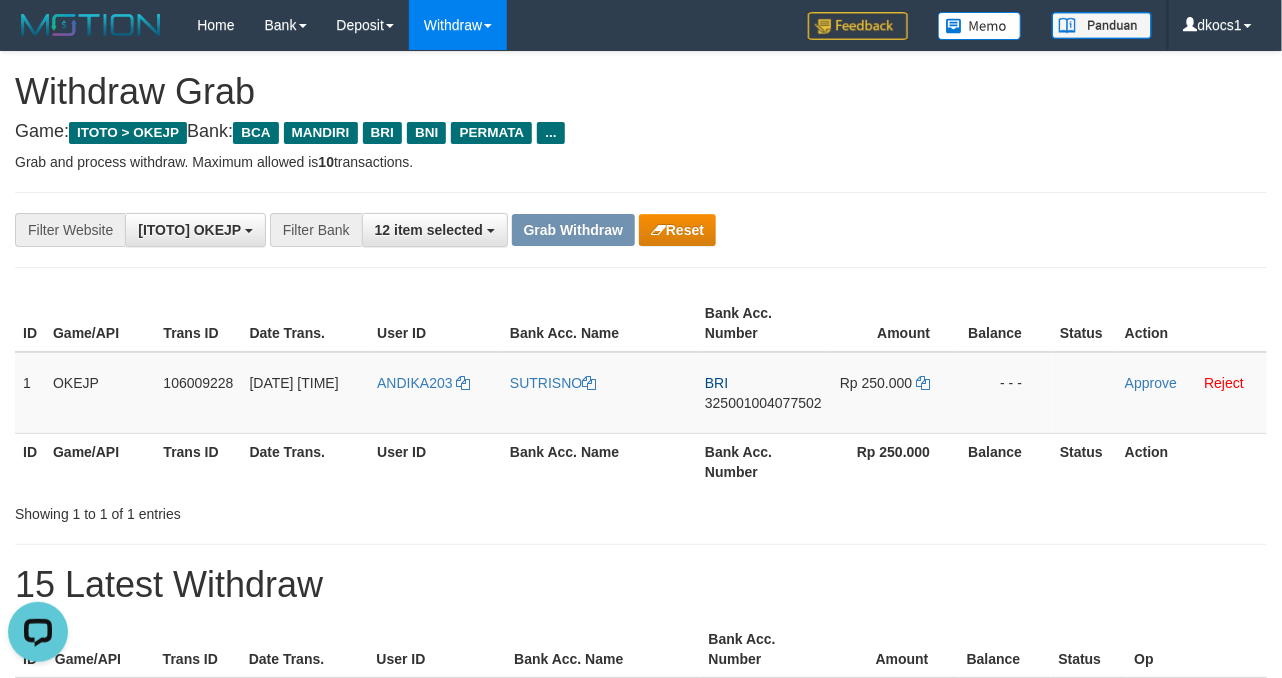 drag, startPoint x: 1093, startPoint y: 235, endPoint x: 1108, endPoint y: 282, distance: 49.335587 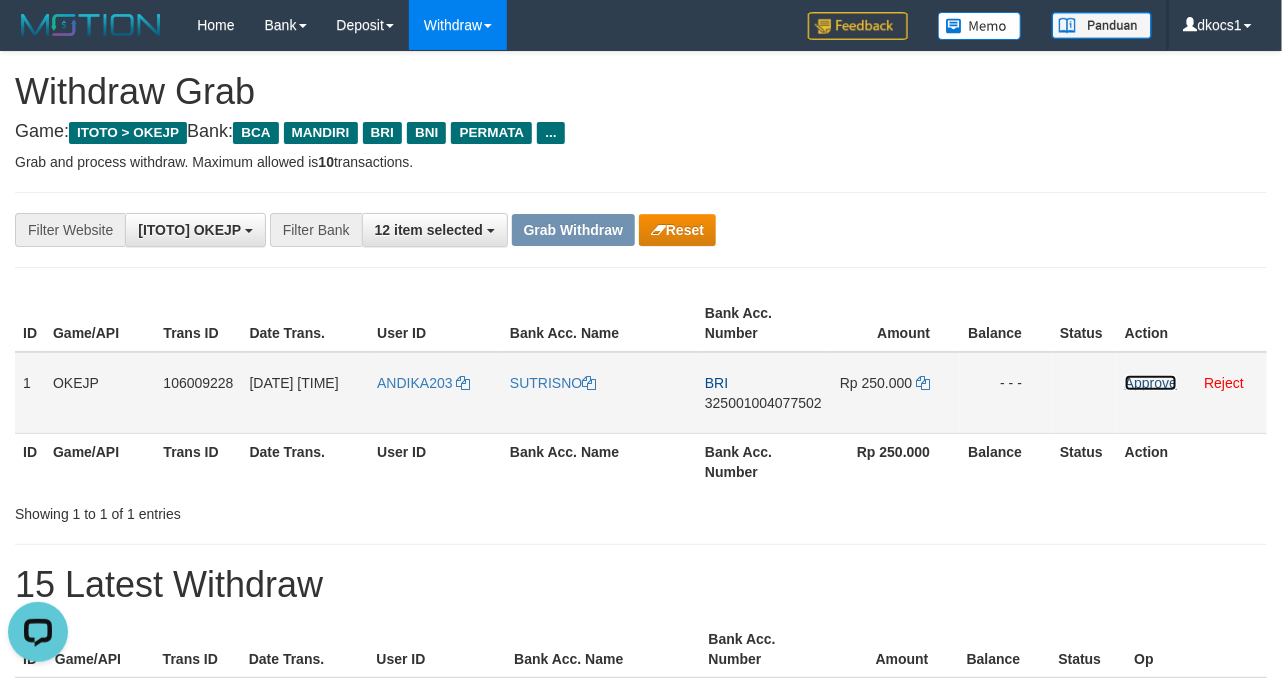 click on "Approve" at bounding box center (1151, 383) 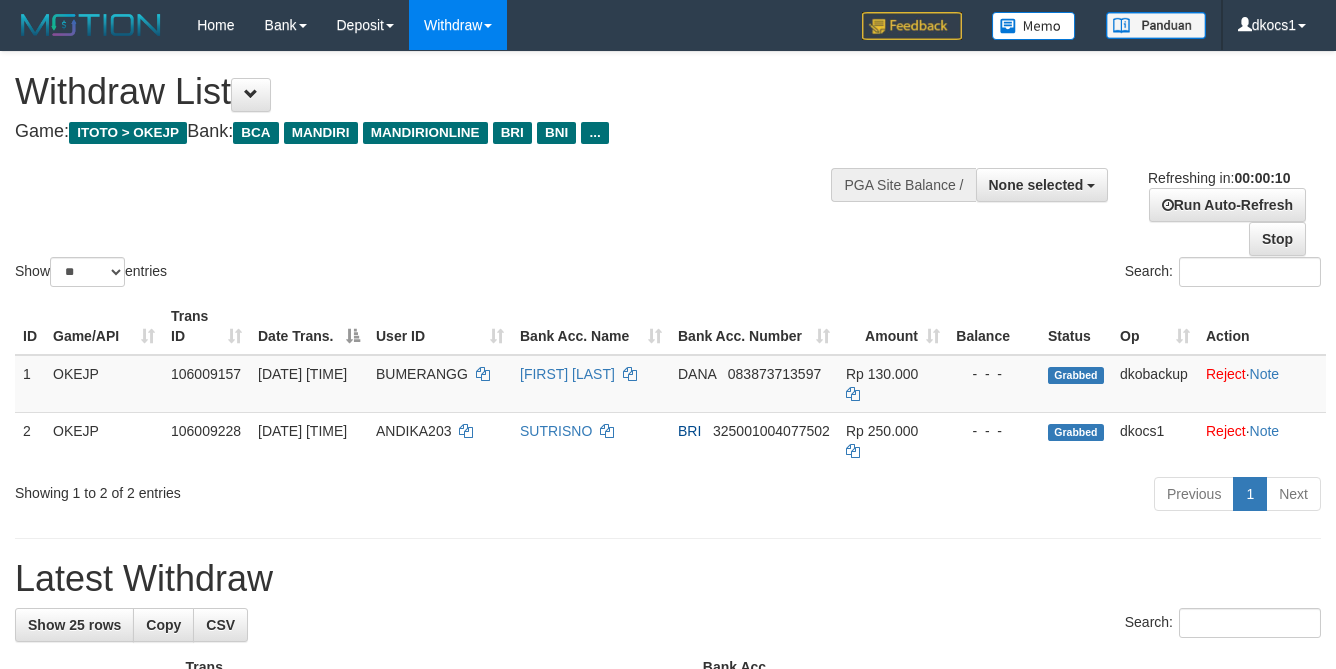 scroll, scrollTop: 0, scrollLeft: 0, axis: both 